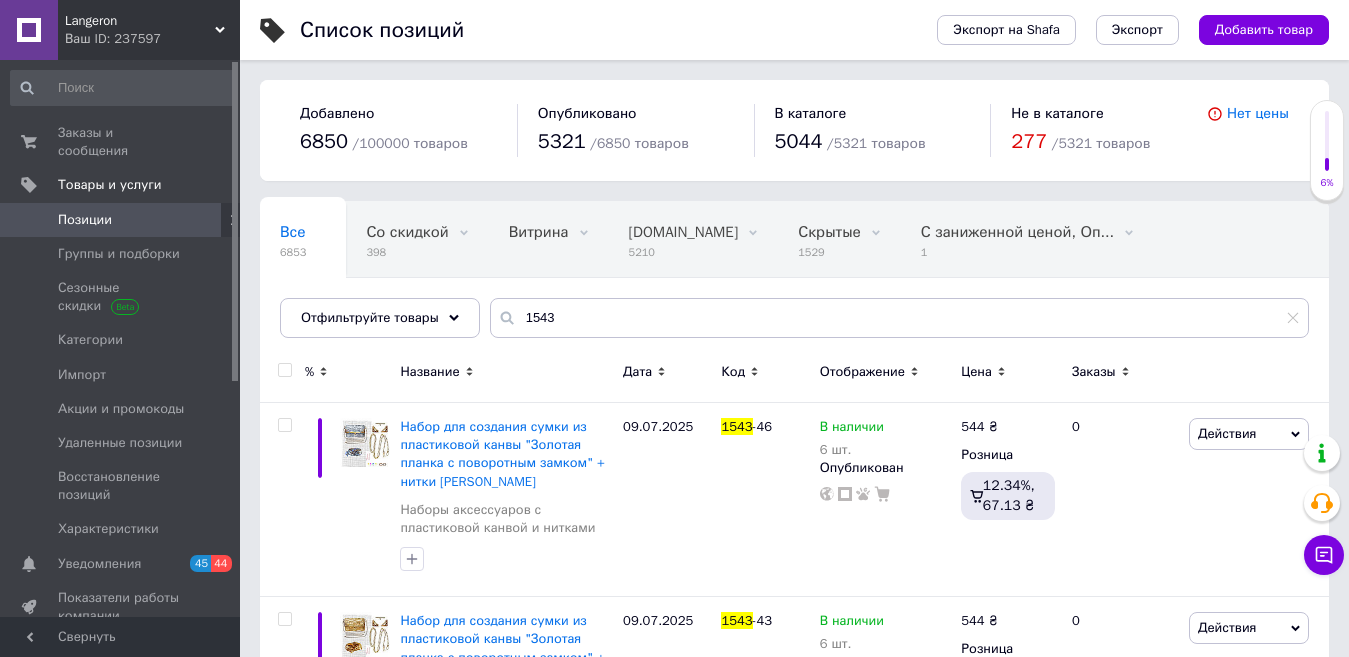 scroll, scrollTop: 0, scrollLeft: 0, axis: both 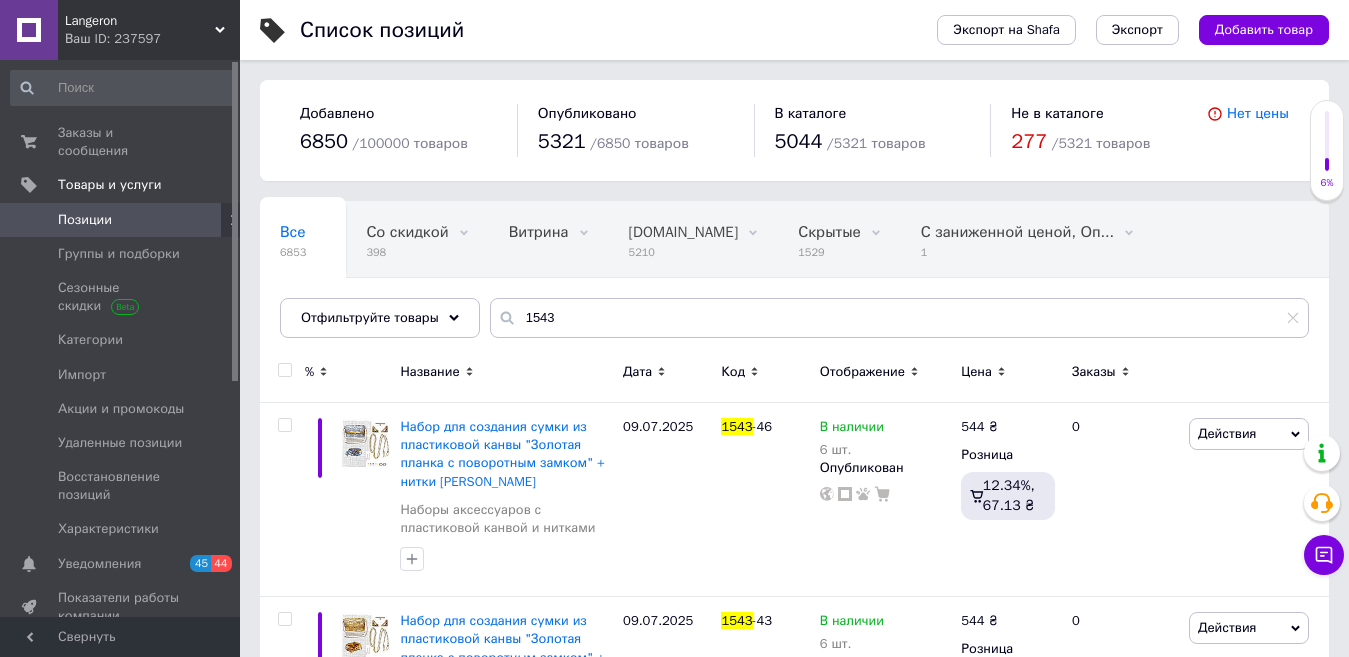 drag, startPoint x: 553, startPoint y: 317, endPoint x: 467, endPoint y: 291, distance: 89.84431 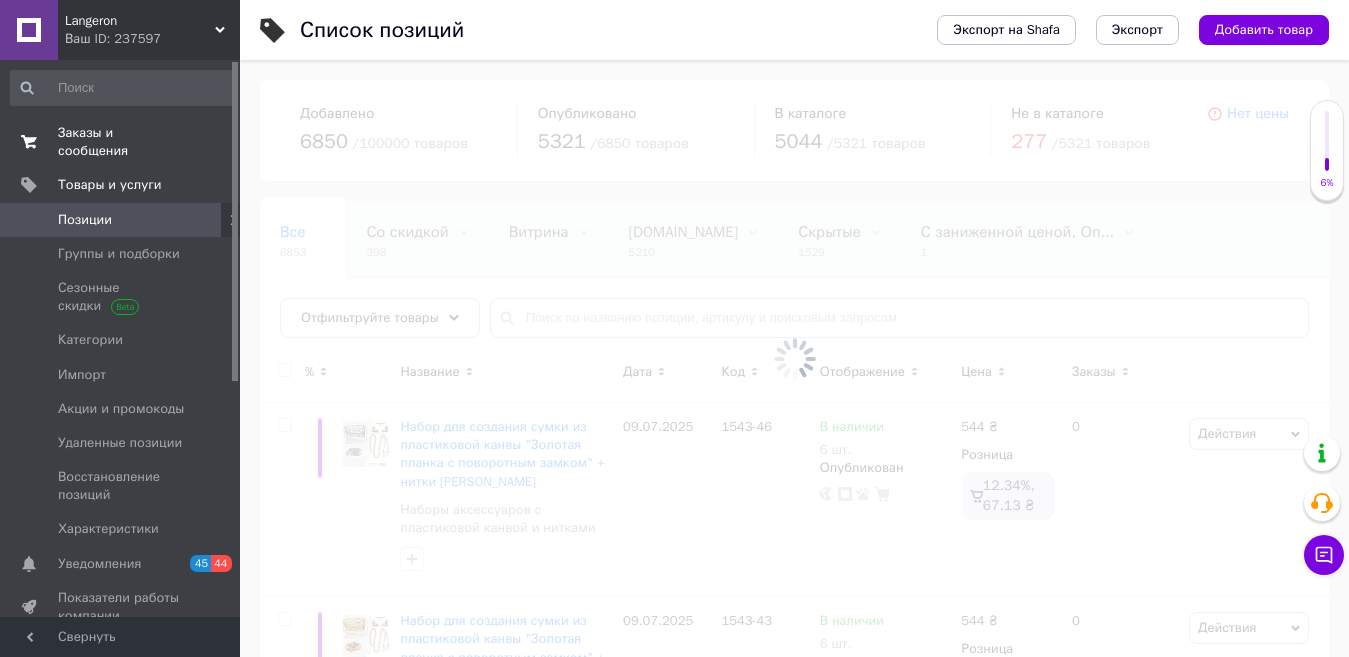 type 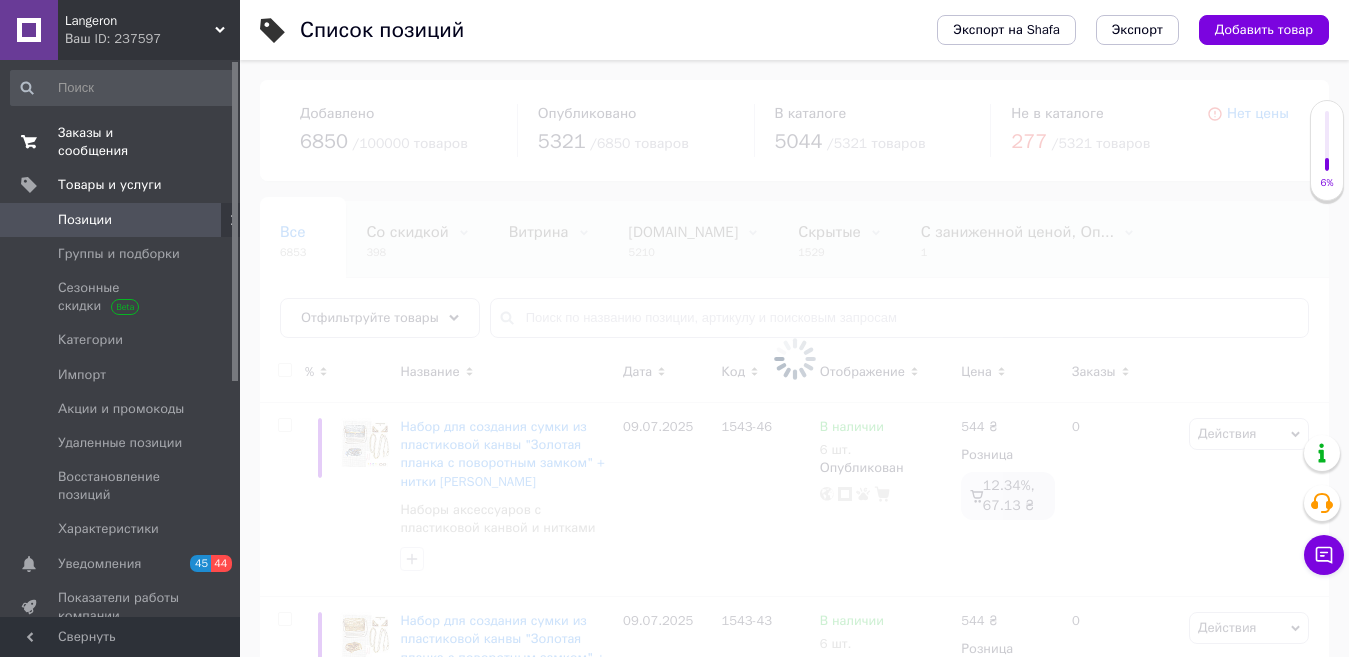 click on "Заказы и сообщения" at bounding box center [121, 142] 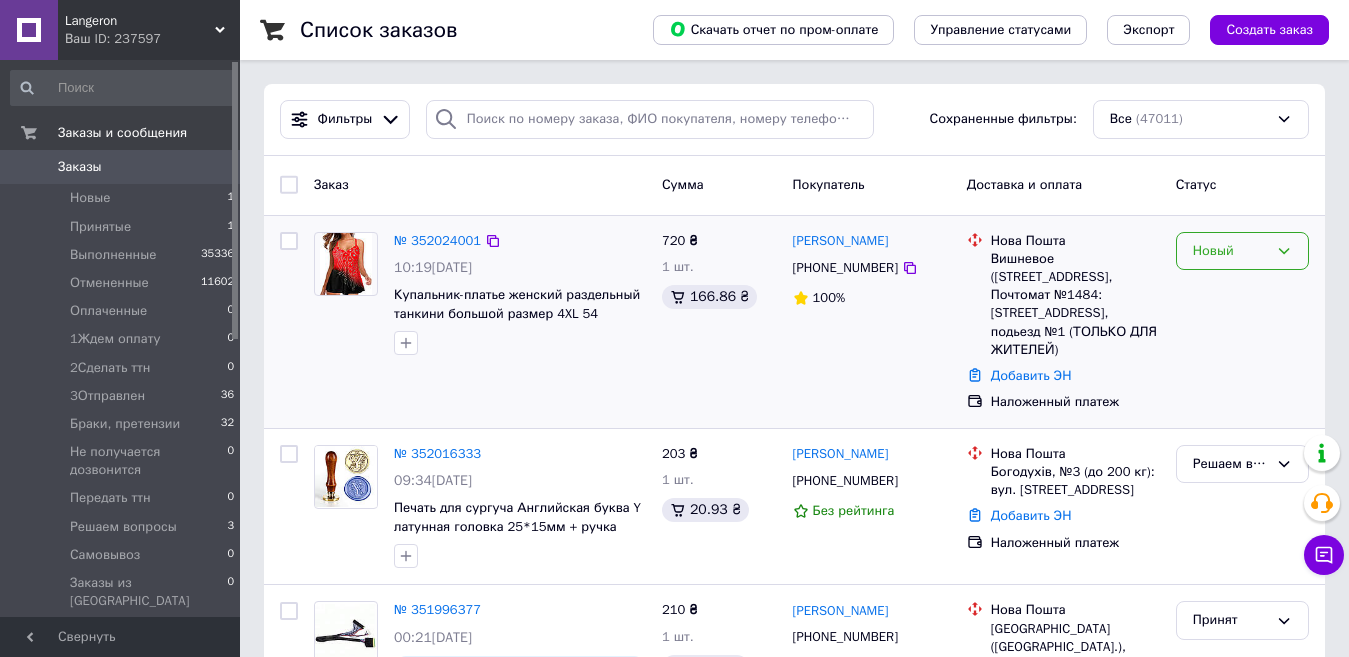 click on "Новый" at bounding box center (1230, 251) 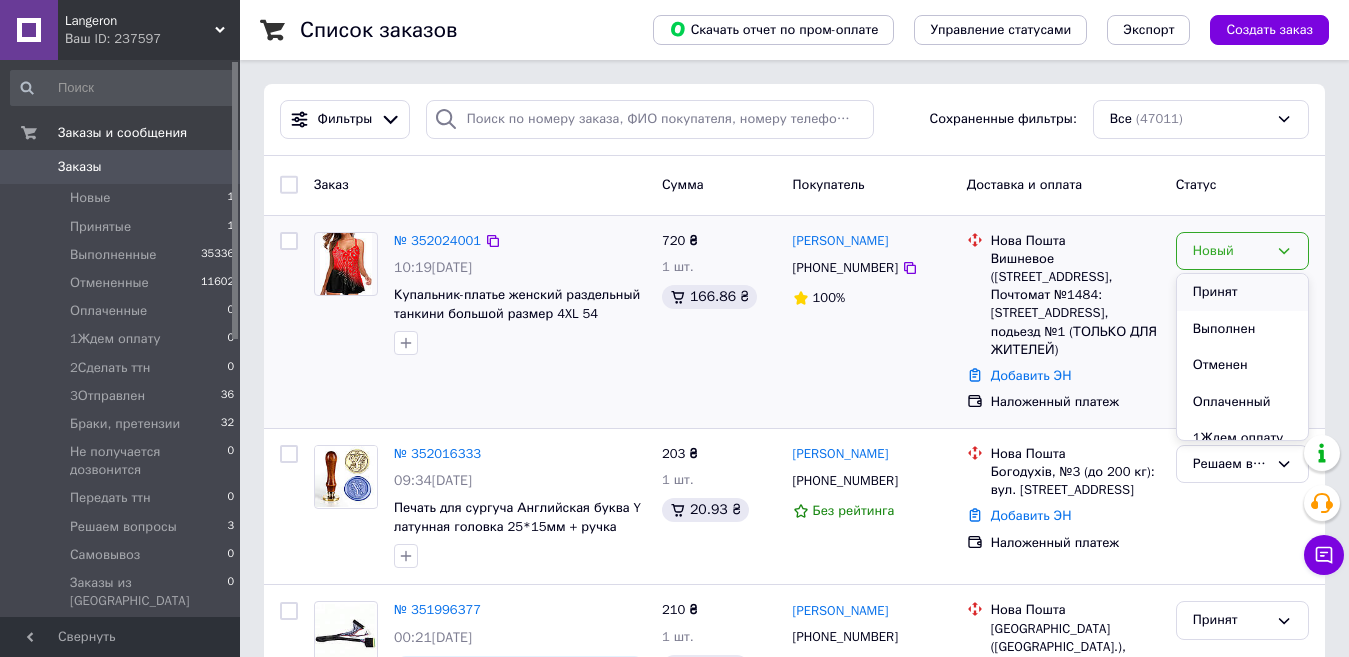 click on "Принят" at bounding box center (1242, 292) 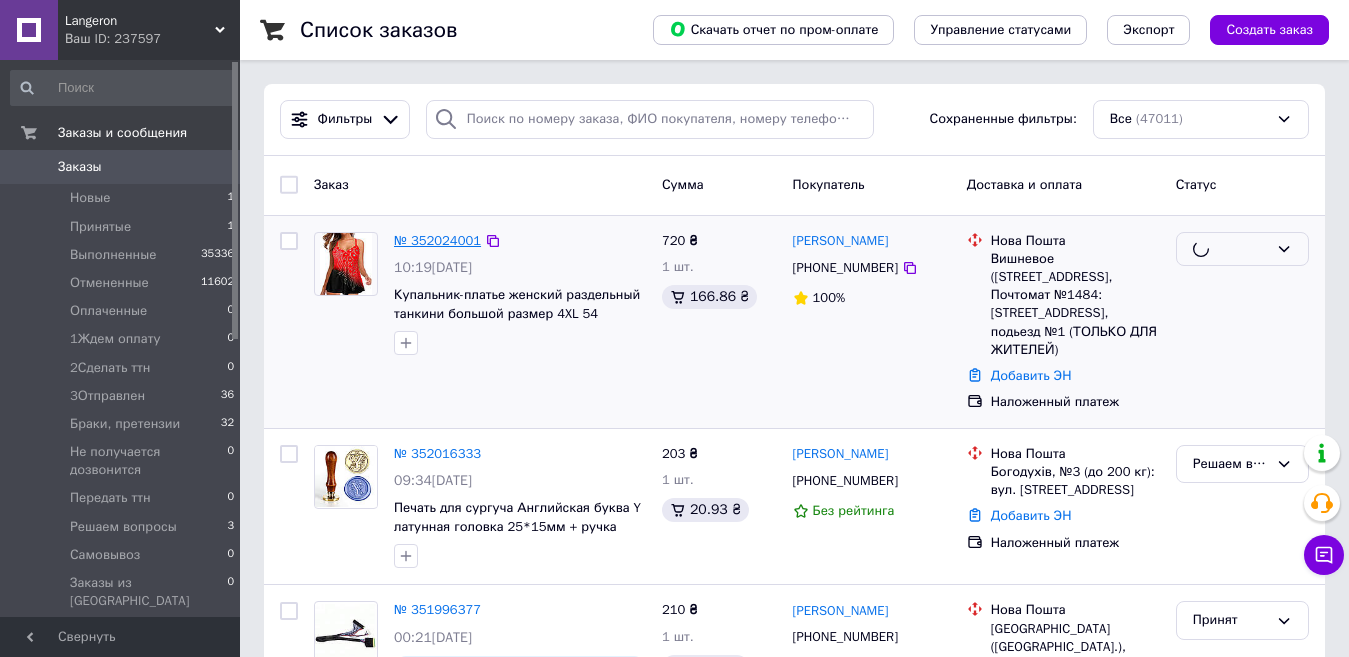 click on "Заказ Сумма Покупатель Доставка и оплата Статус № 352024001 10:19, 10.07.2025 Купальник-платье женский раздельный танкини большой размер 4XL 54 красный 720 ₴ 1 шт. 166.86 ₴ Ирина Винер +380503860910 100% Нова Пошта Вишневое (Киевская обл., Бучанский р-н.), Почтомат №1484: ул. Молодежная, 12, подьезд №1 (ТОЛЬКО ДЛЯ ЖИТЕЛЕЙ) Добавить ЭН Наложенный платеж № 352016333 09:34, 10.07.2025 Печать для сургуча Английская буква Y латунная головка 25*15мм + ручка деревянная 90мм 203 ₴ 1 шт. 20.93 ₴ Оксана Шигимага +380961060962 Без рейтинга Нова Пошта Богодухів, №3 (до 200 кг): вул. Кооперативна, 6 Добавить ЭН Наложенный платеж 100%" at bounding box center (794, 2214) 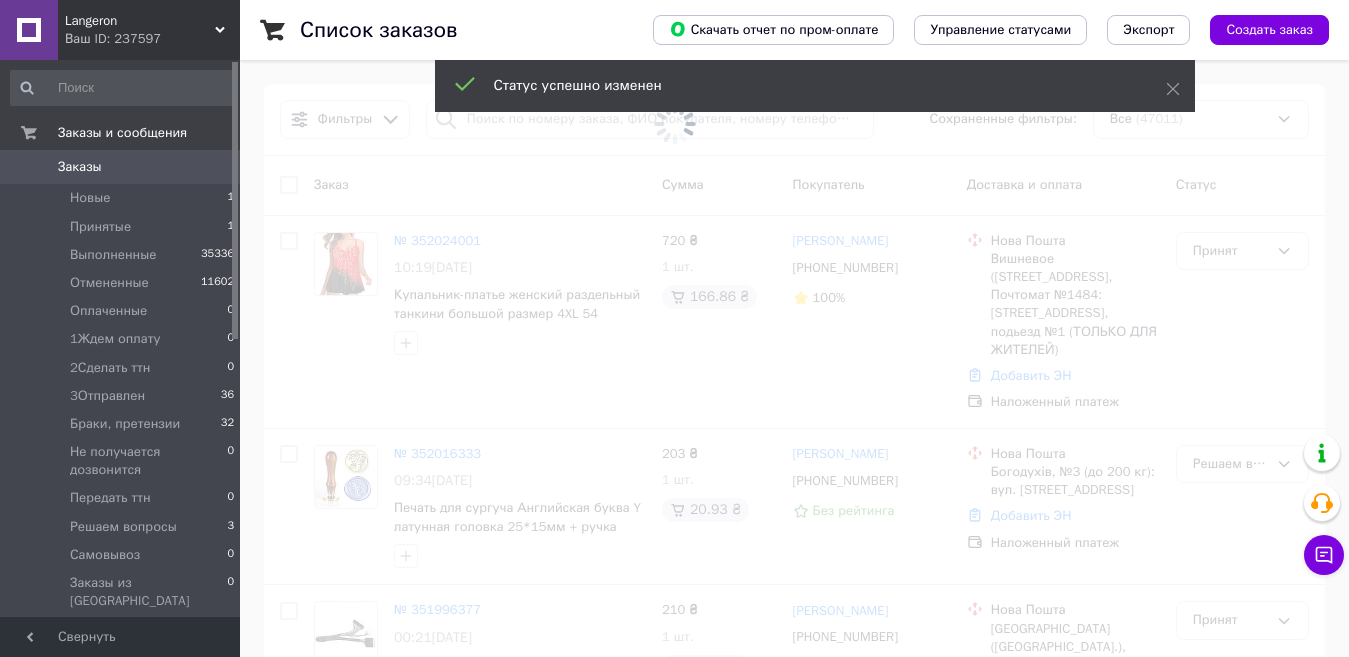 click at bounding box center (674, 328) 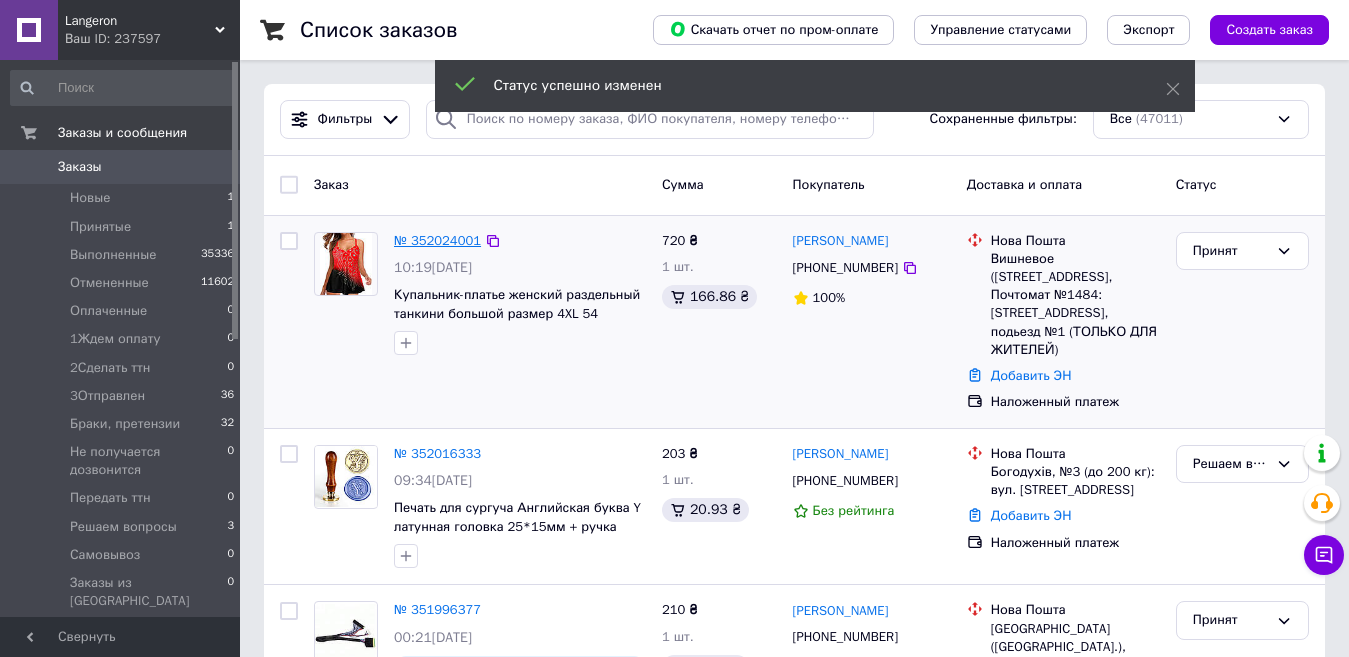click on "№ 352024001" at bounding box center (437, 240) 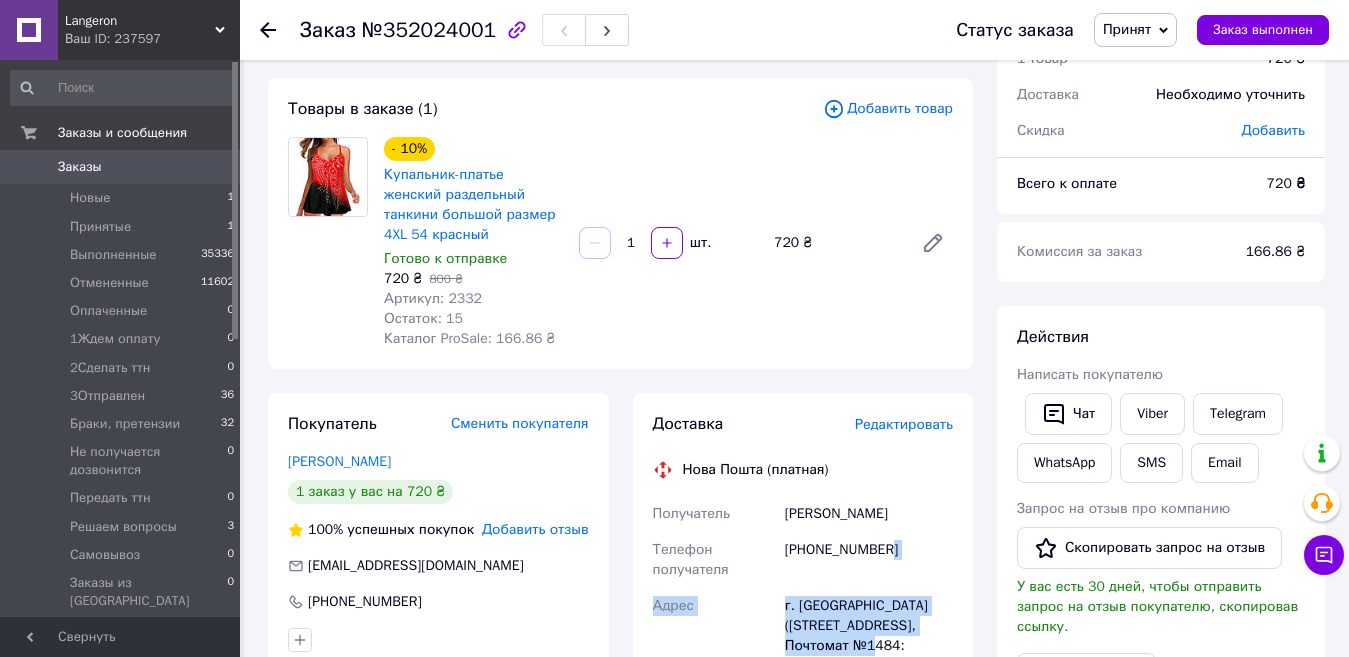 scroll, scrollTop: 100, scrollLeft: 0, axis: vertical 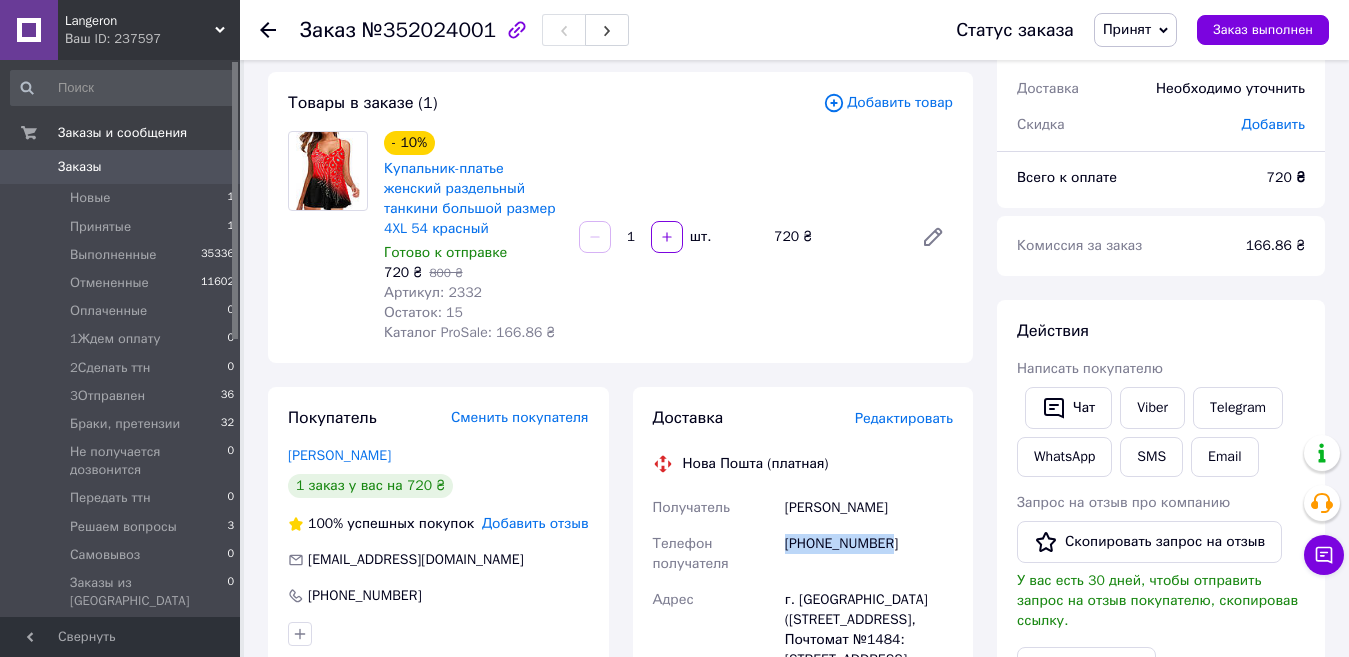 drag, startPoint x: 888, startPoint y: 642, endPoint x: 780, endPoint y: 549, distance: 142.52368 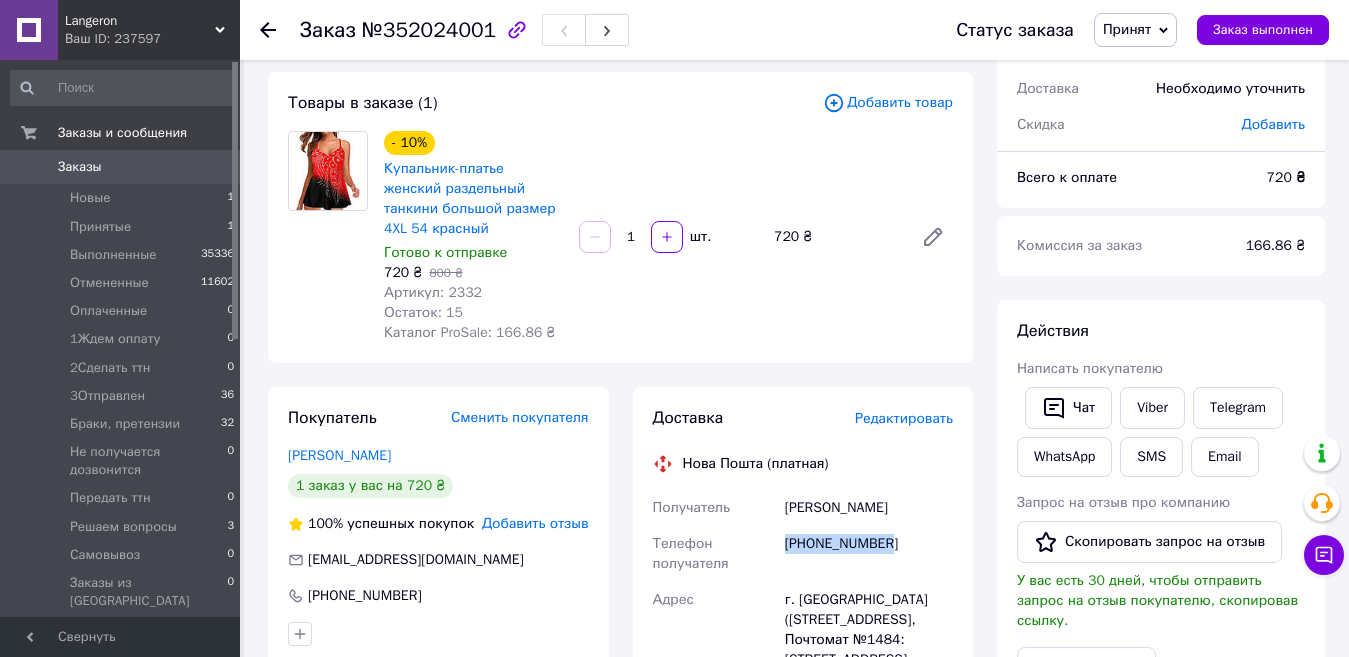 click on "Принят" at bounding box center [1135, 30] 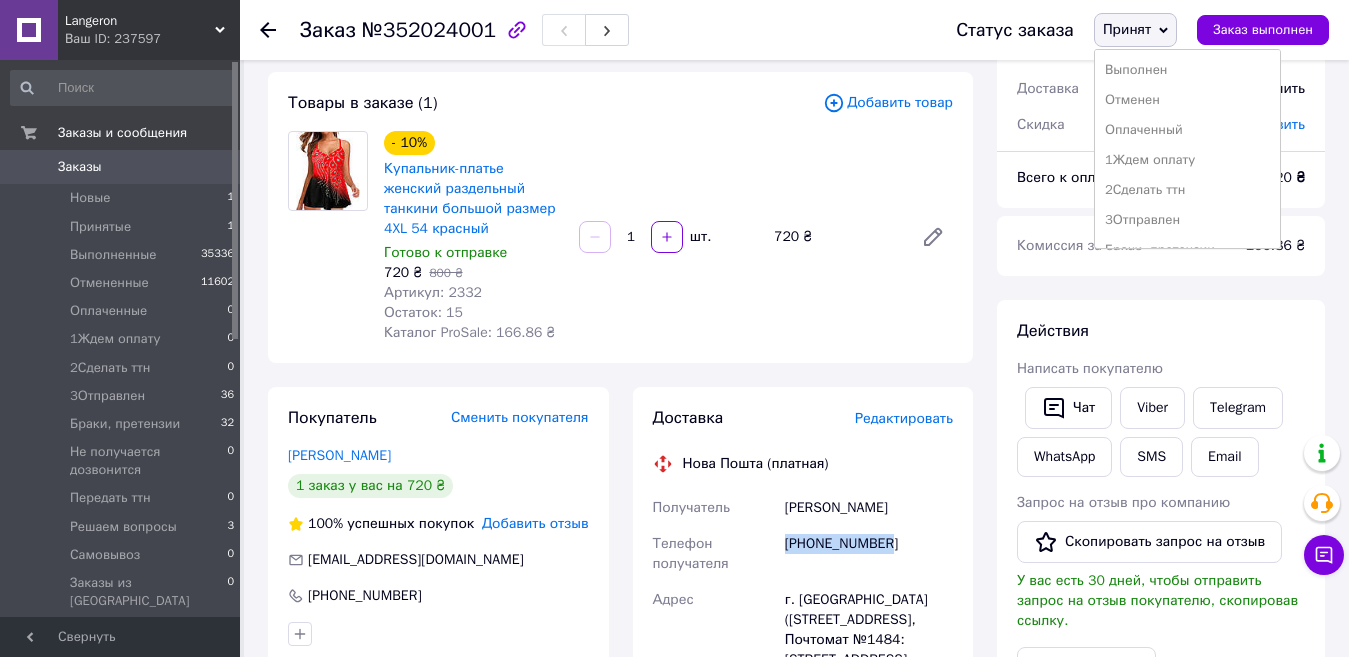 scroll, scrollTop: 142, scrollLeft: 0, axis: vertical 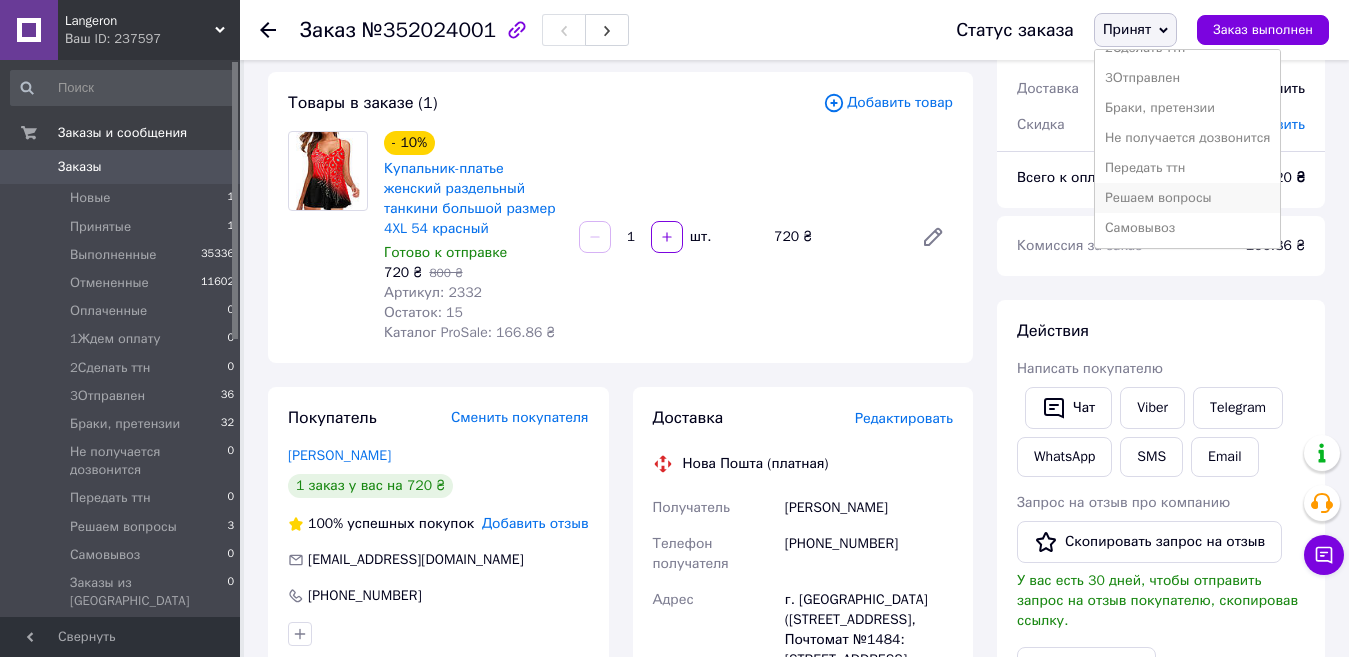 click on "Решаем вопросы" at bounding box center [1187, 198] 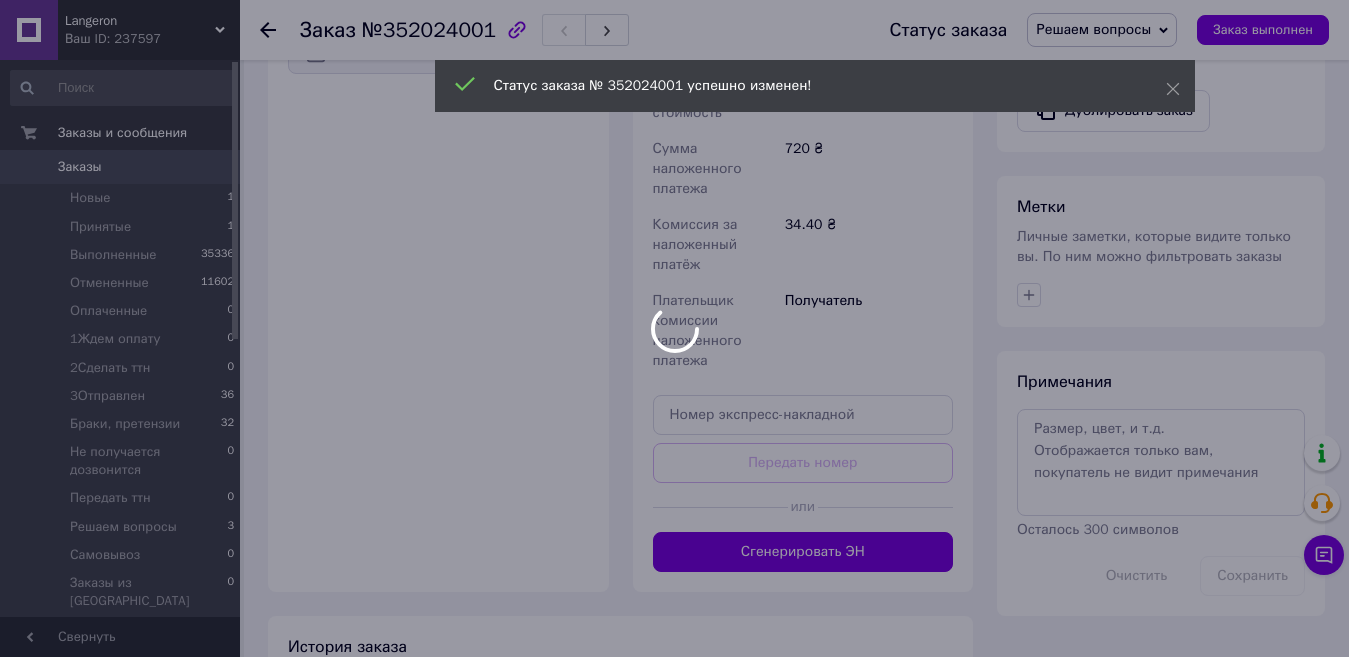 scroll, scrollTop: 834, scrollLeft: 0, axis: vertical 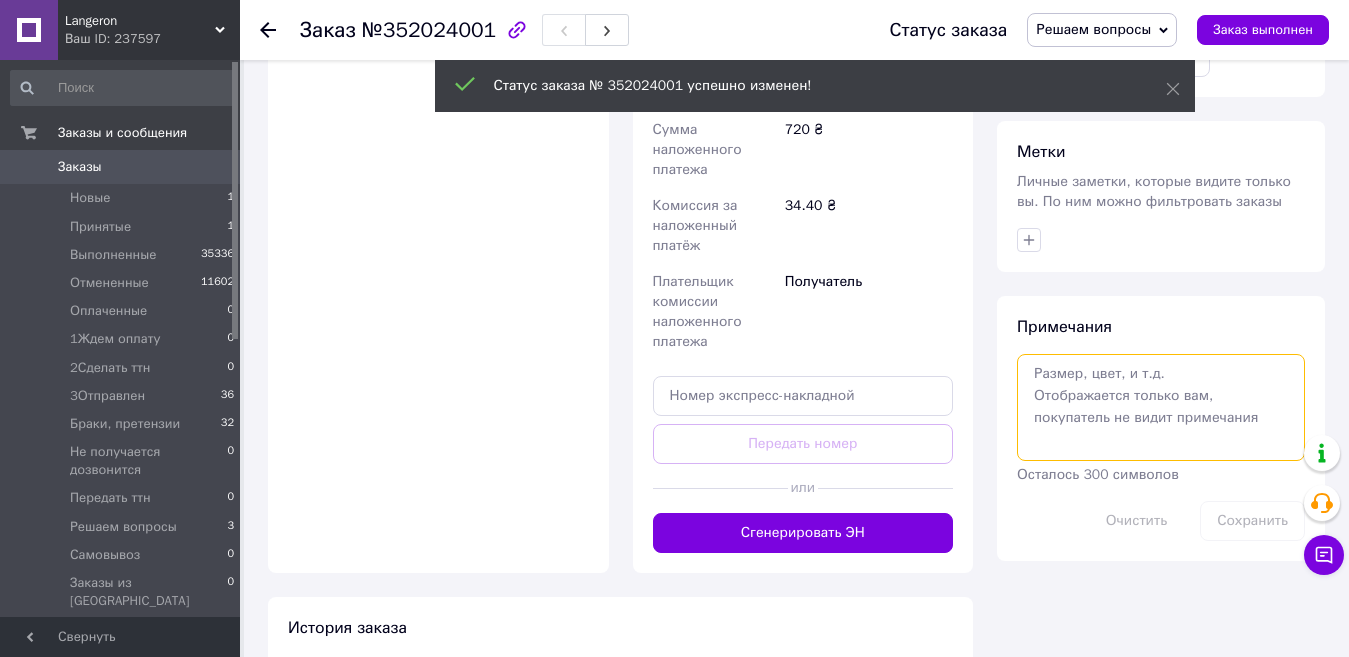 click at bounding box center (1161, 407) 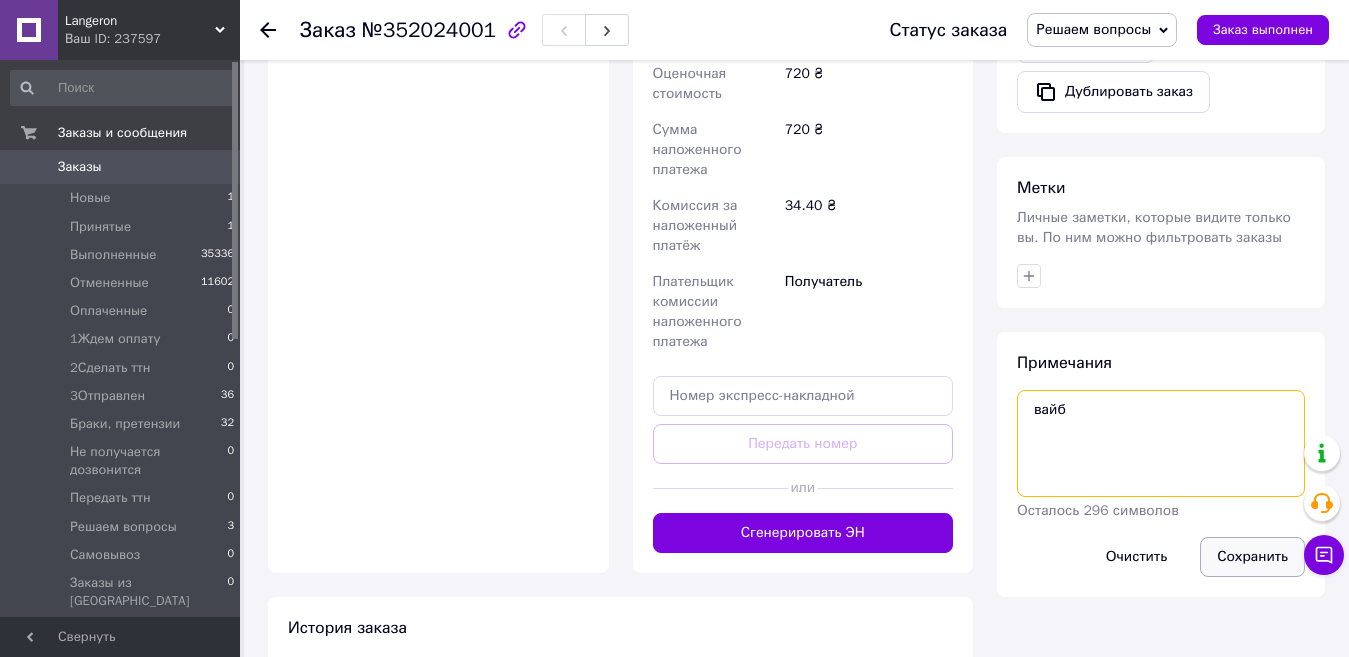 type on "вайб" 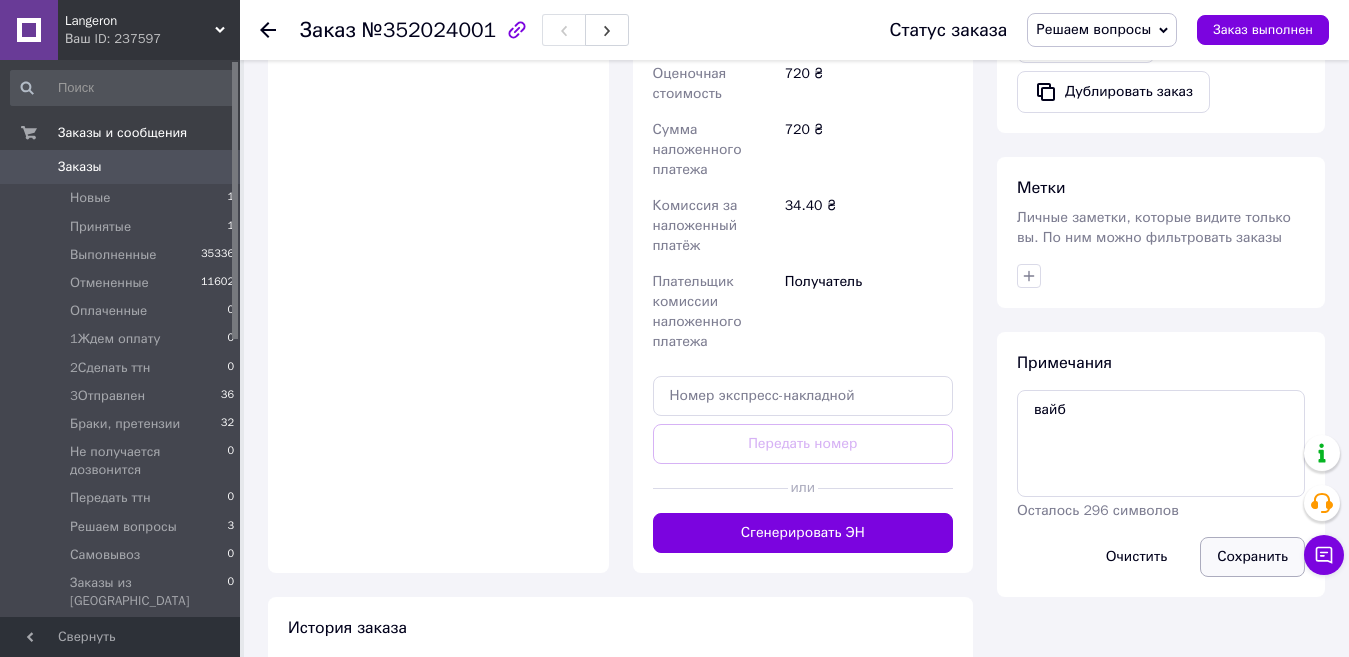 click on "Сохранить" at bounding box center [1252, 557] 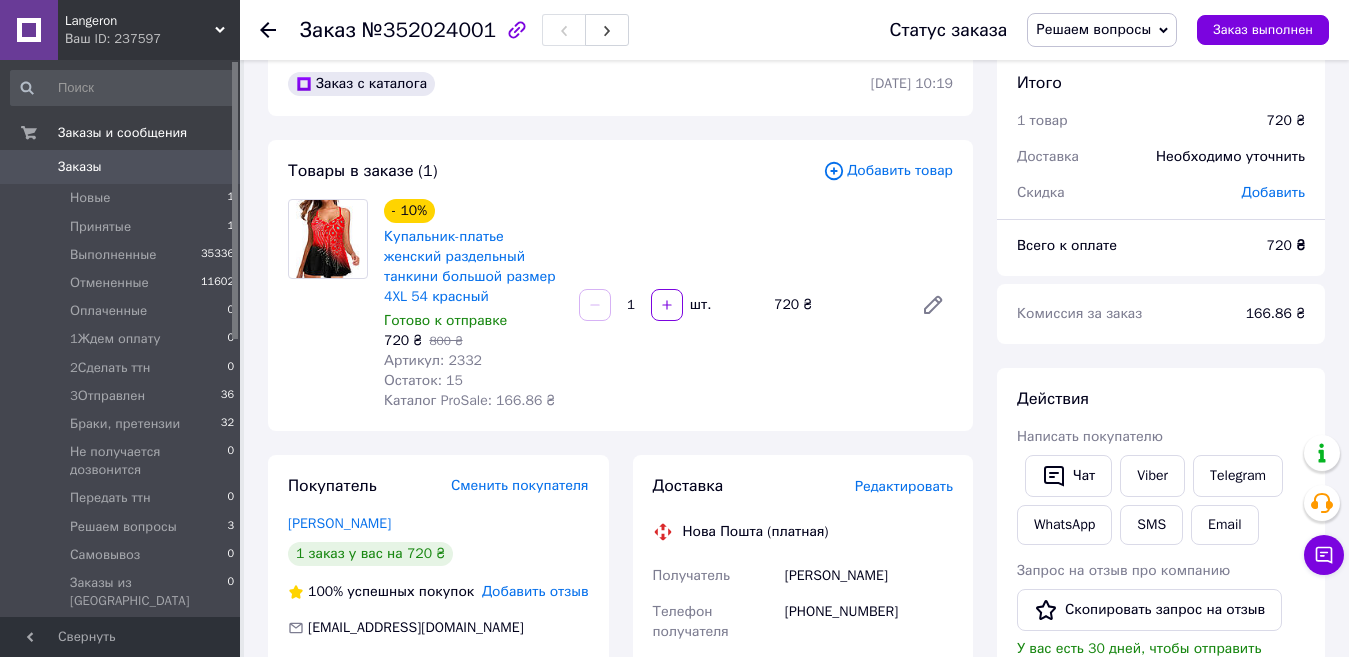 scroll, scrollTop: 0, scrollLeft: 0, axis: both 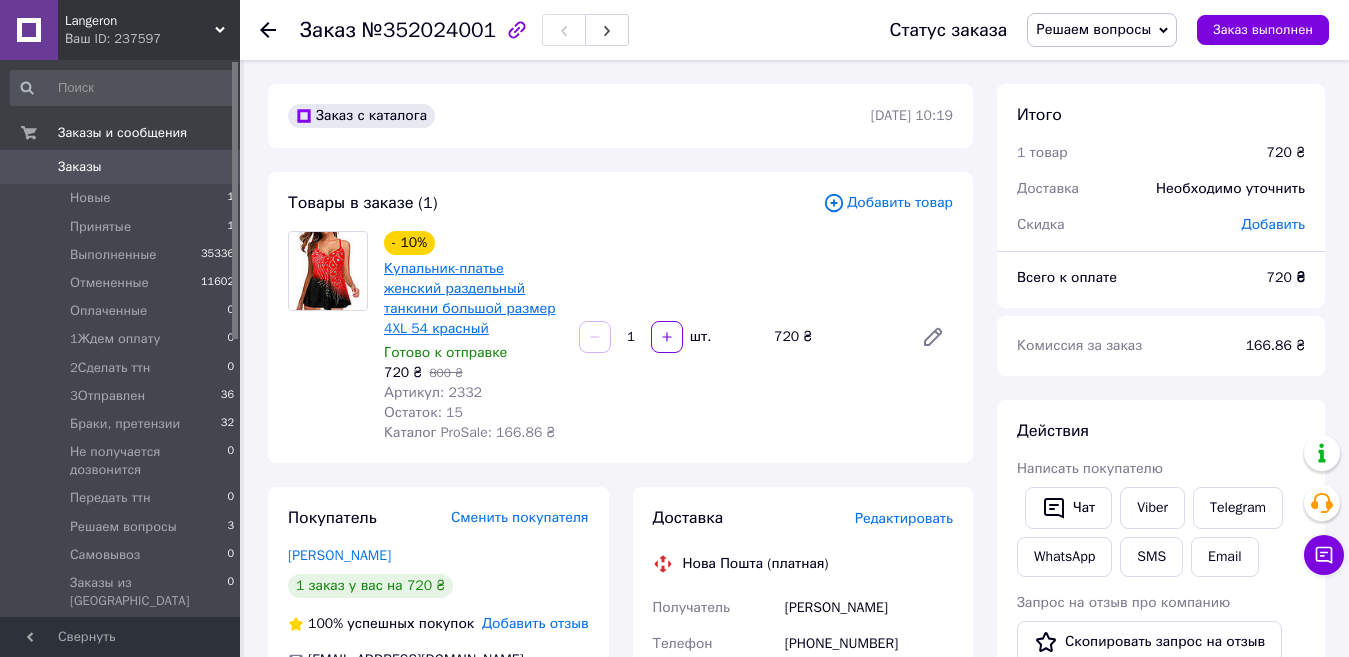 click on "Купальник-платье женский раздельный танкини большой размер 4XL 54 красный" at bounding box center [470, 298] 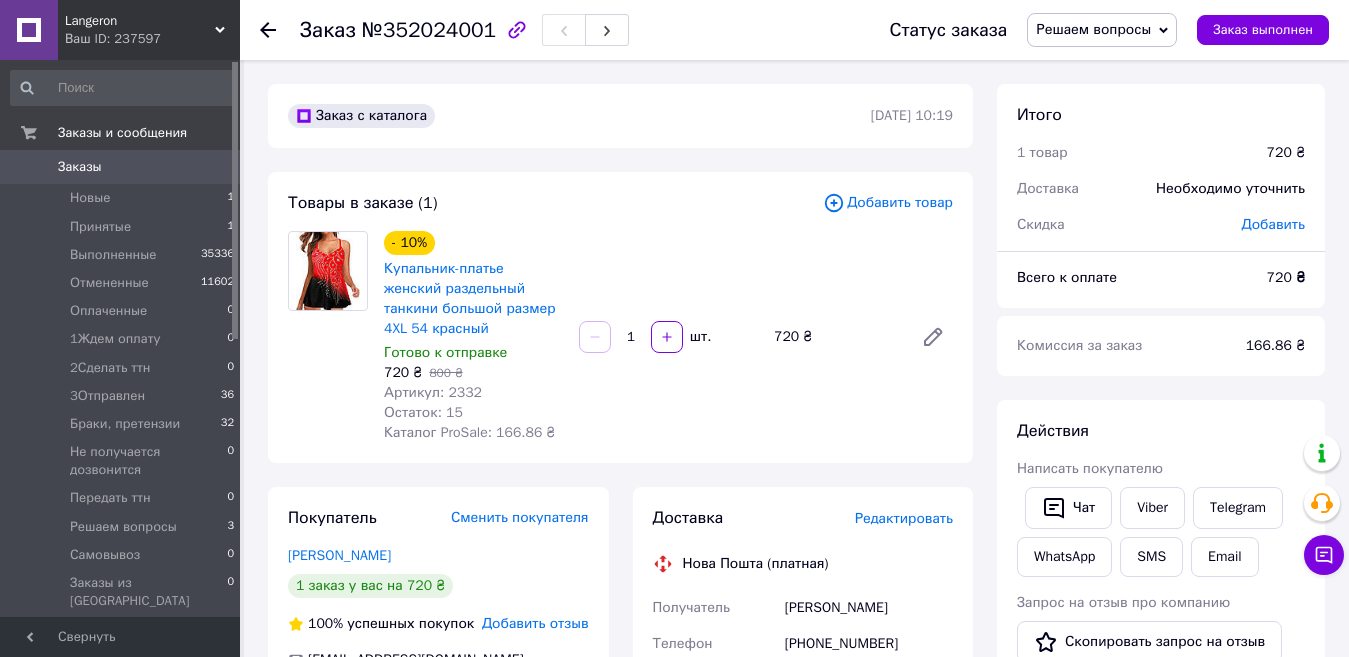 click 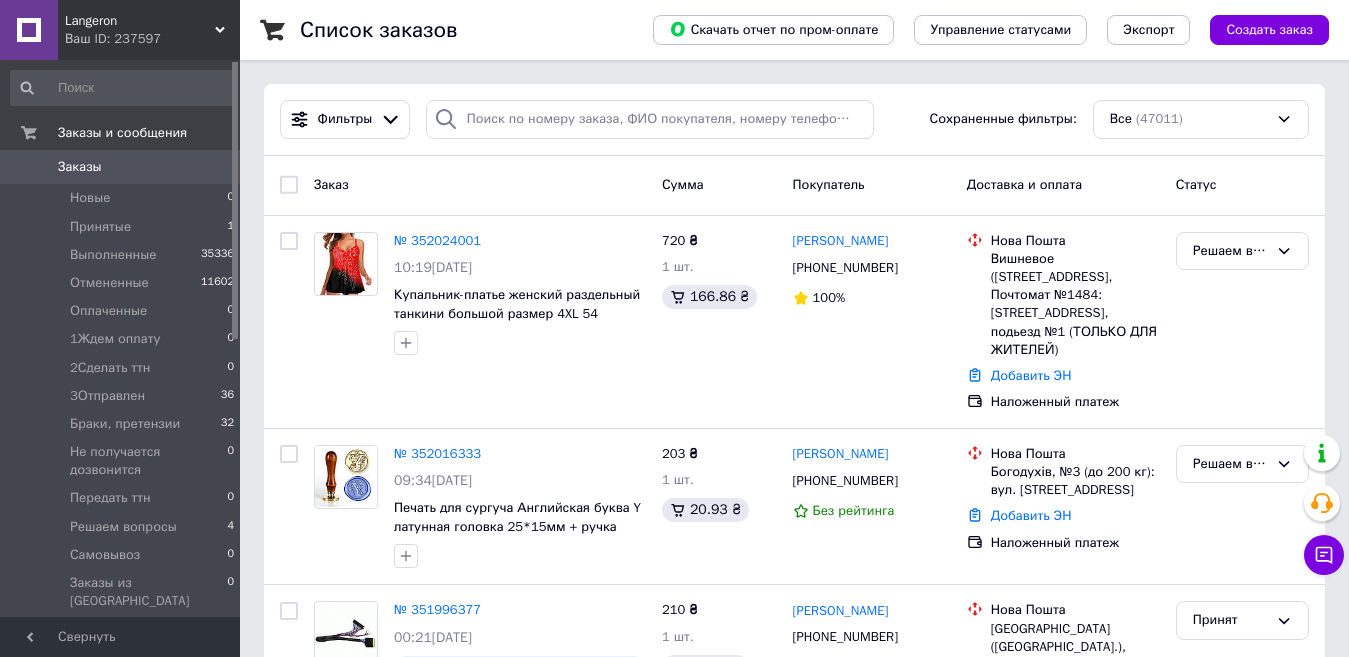 click 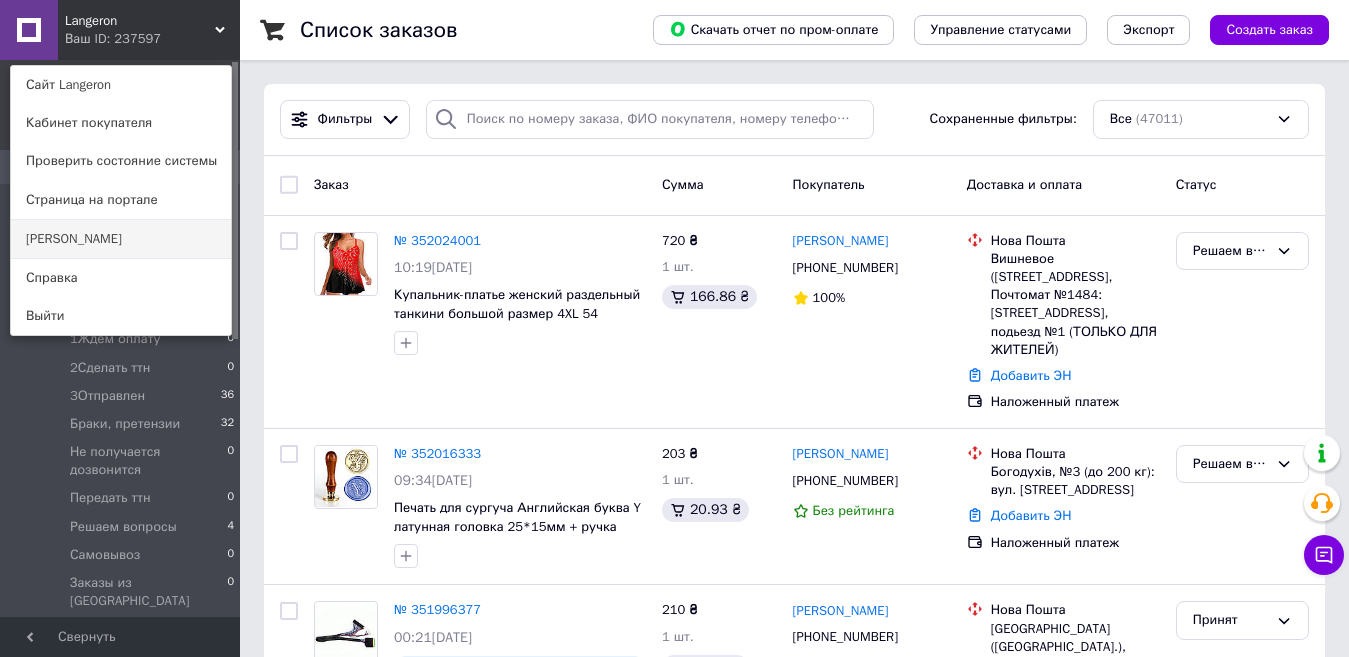 click on "[PERSON_NAME]" at bounding box center (121, 239) 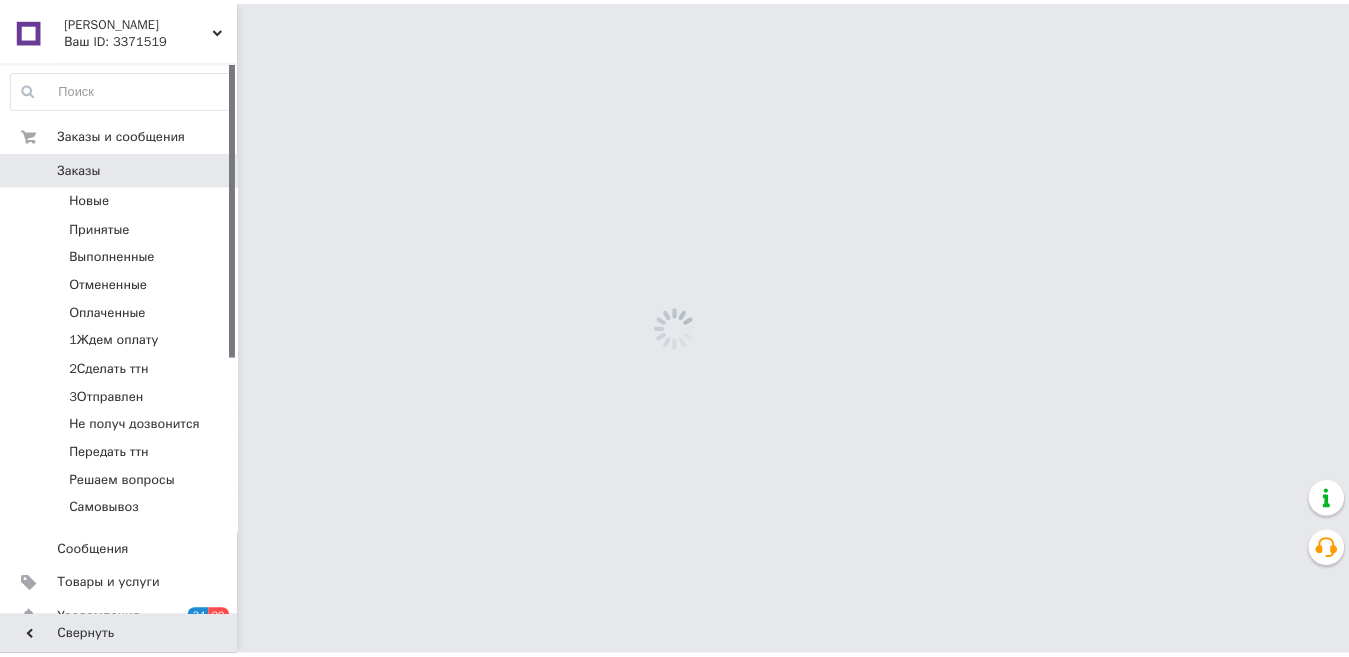 scroll, scrollTop: 0, scrollLeft: 0, axis: both 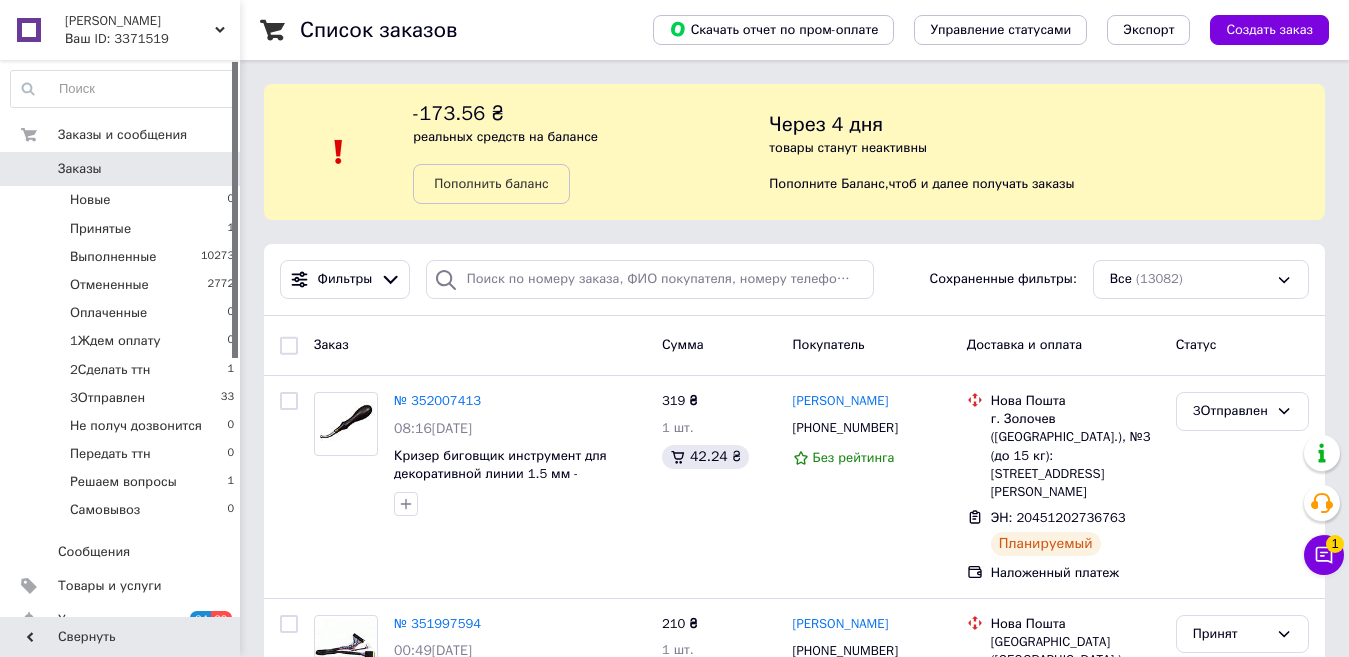 click 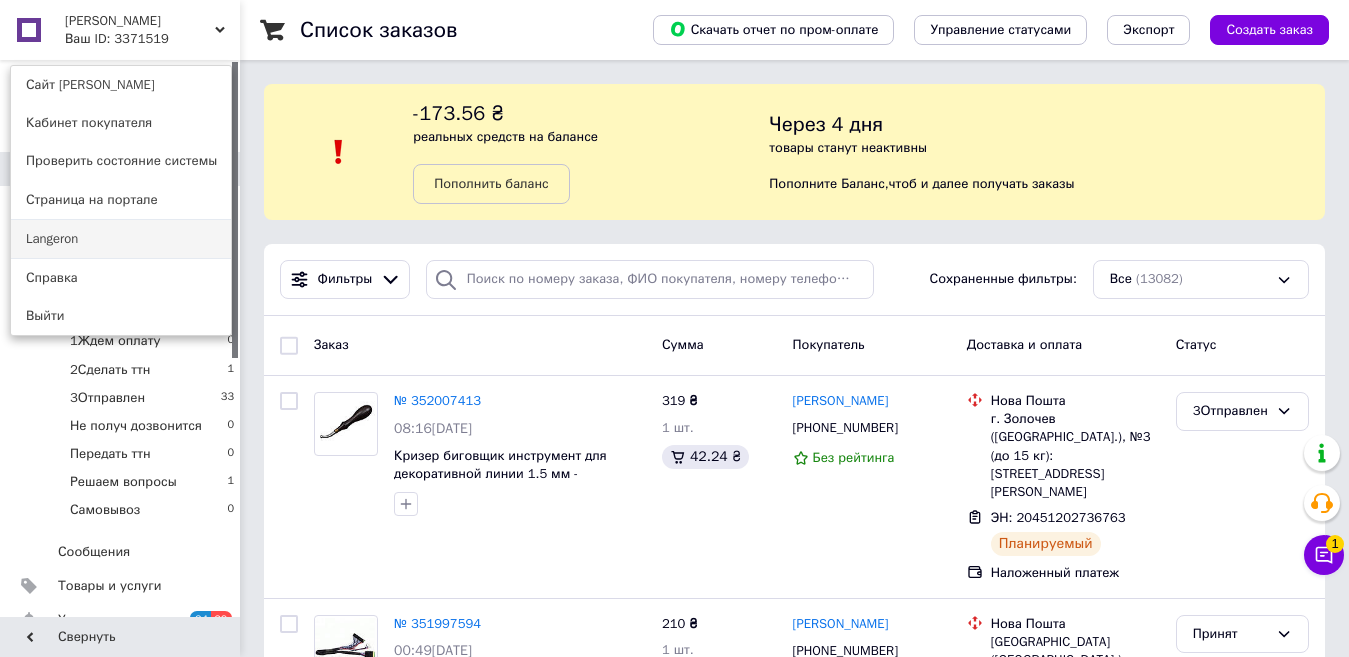 click on "Langeron" at bounding box center [121, 239] 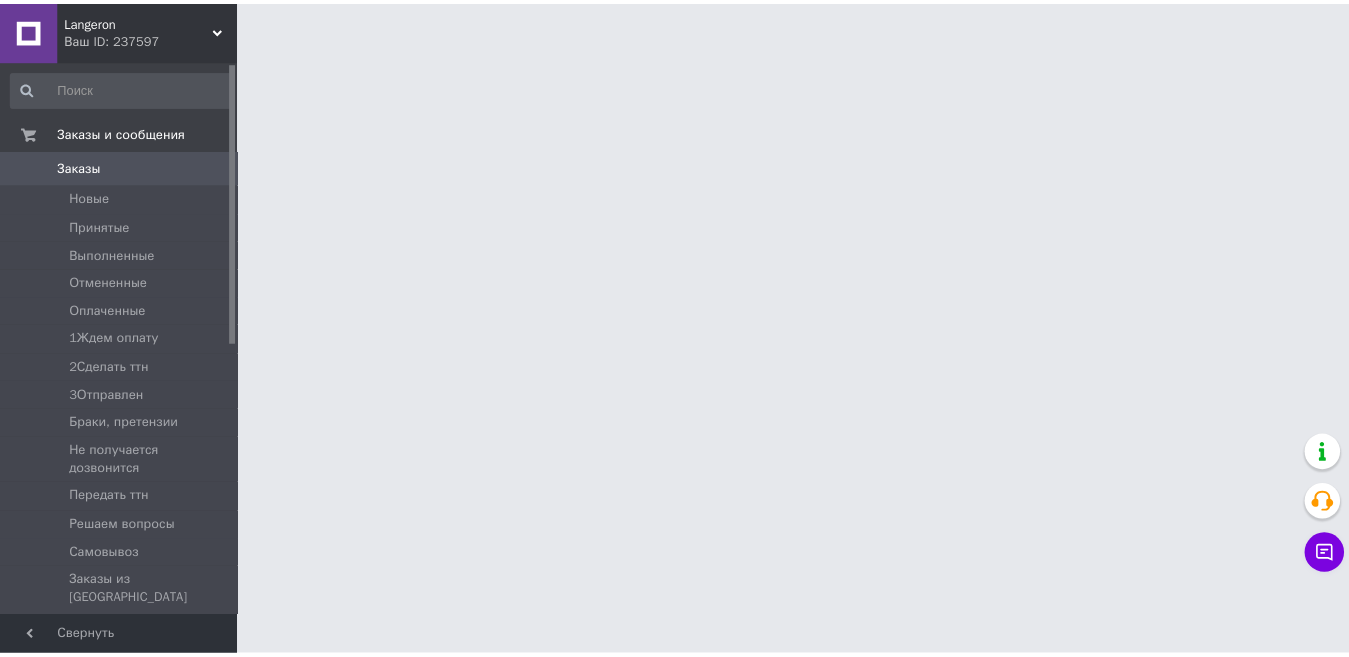 scroll, scrollTop: 0, scrollLeft: 0, axis: both 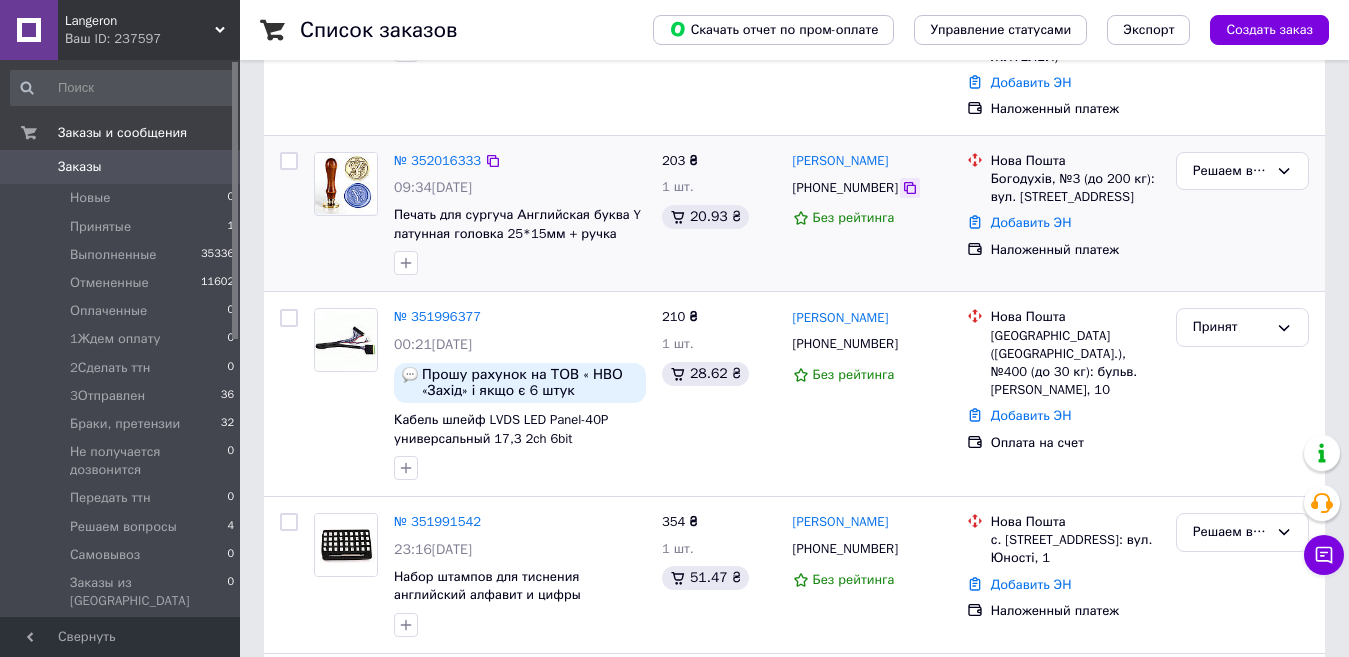 click 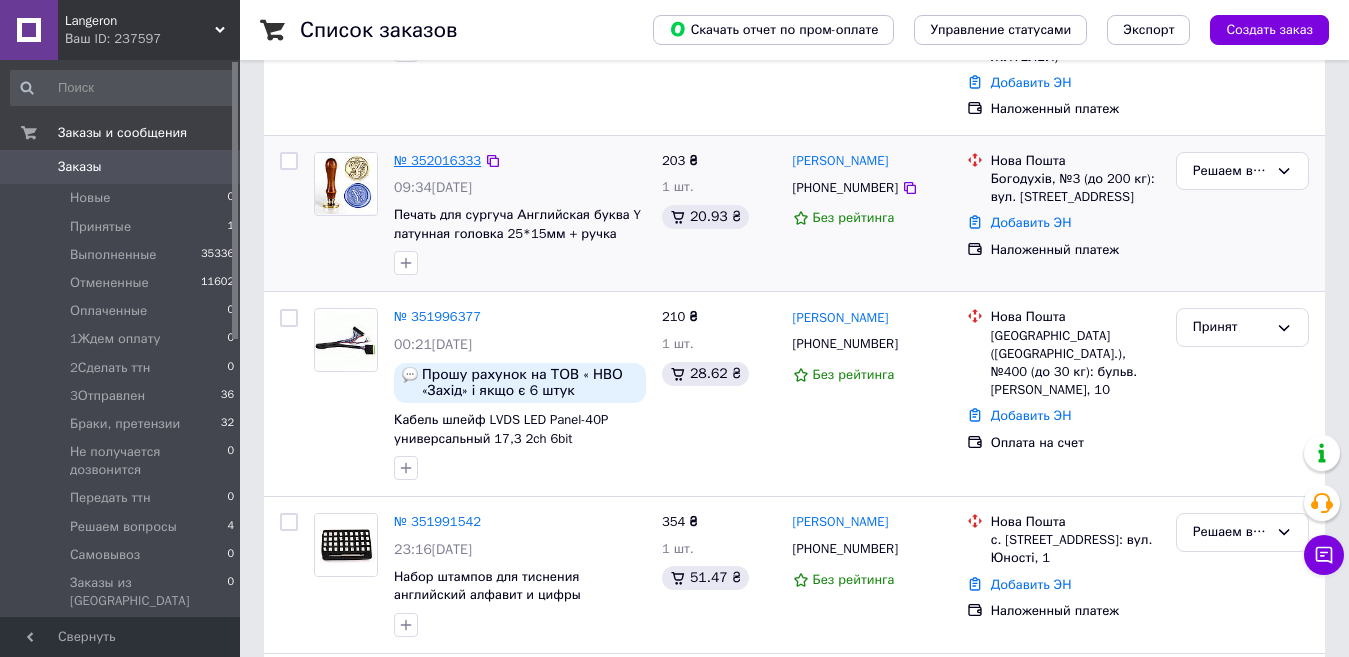 click on "№ 352016333" at bounding box center (437, 160) 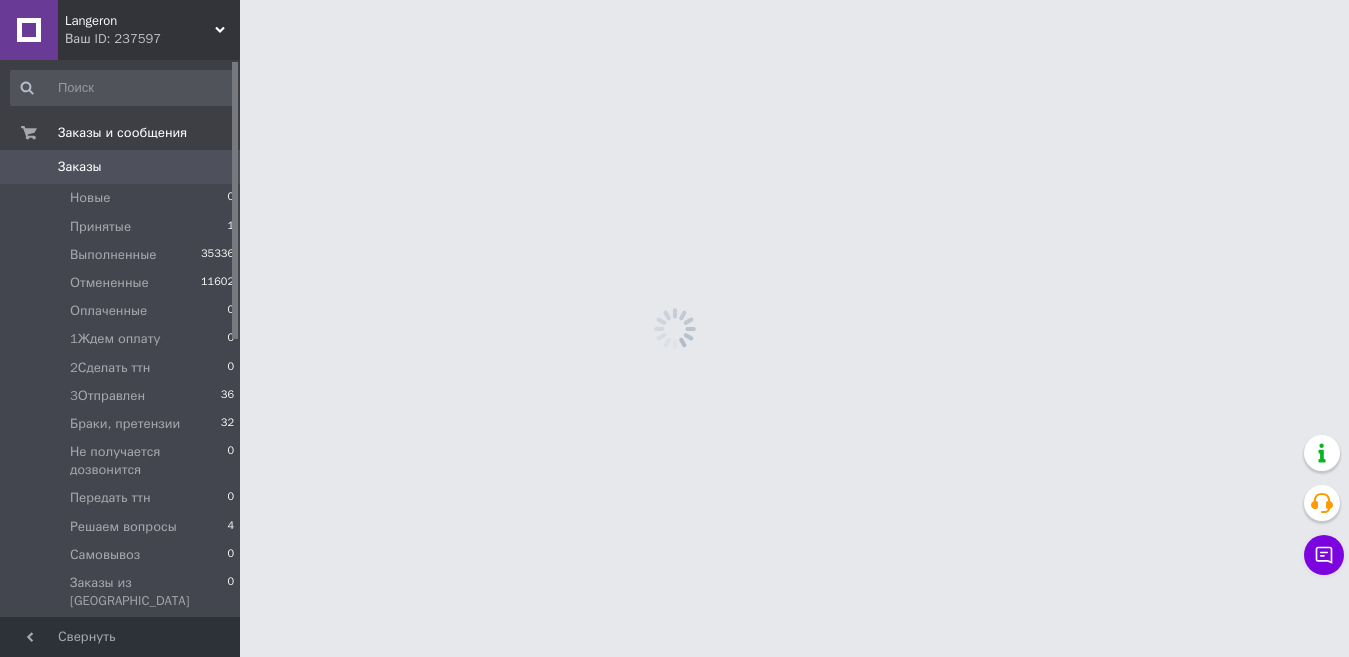 scroll, scrollTop: 0, scrollLeft: 0, axis: both 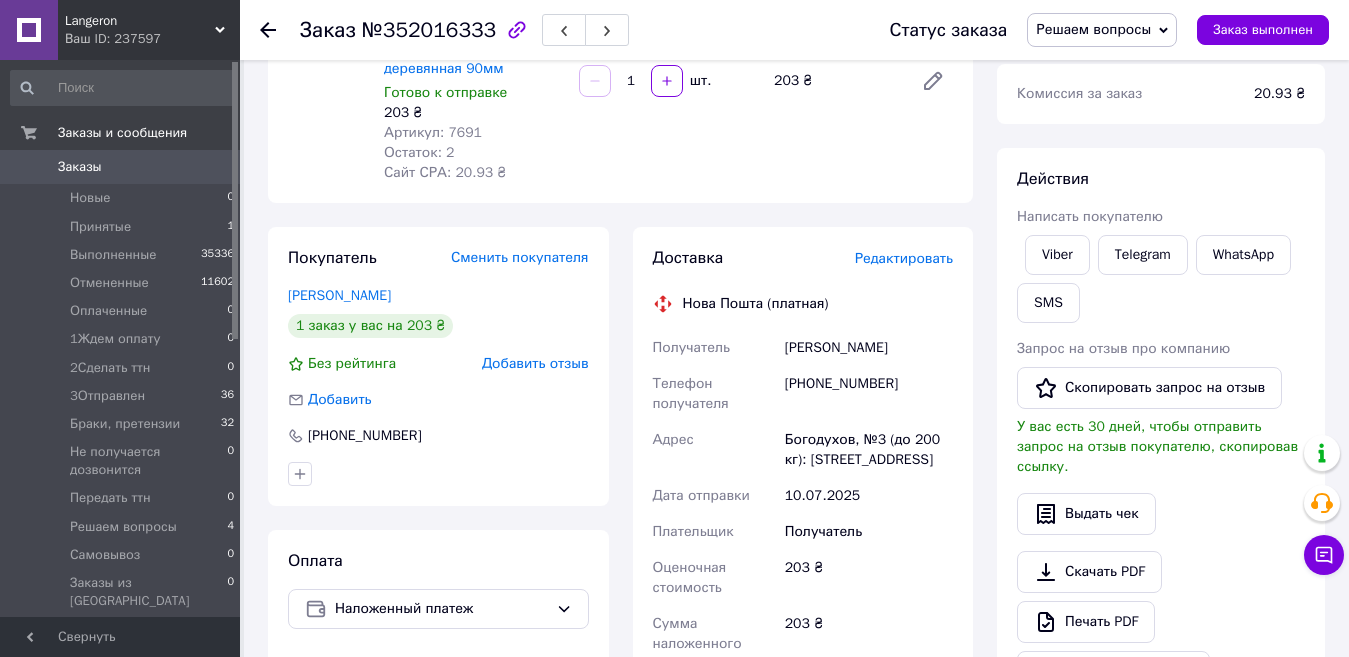 click on "Редактировать" at bounding box center (904, 258) 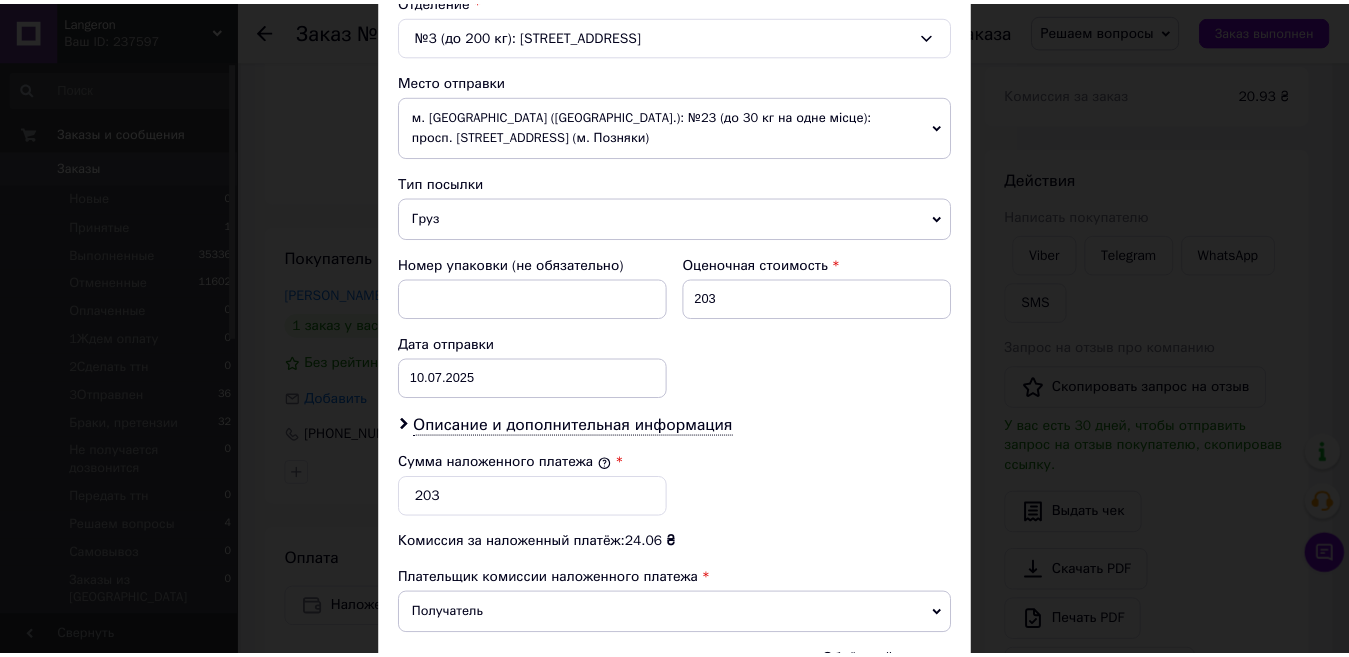 scroll, scrollTop: 889, scrollLeft: 0, axis: vertical 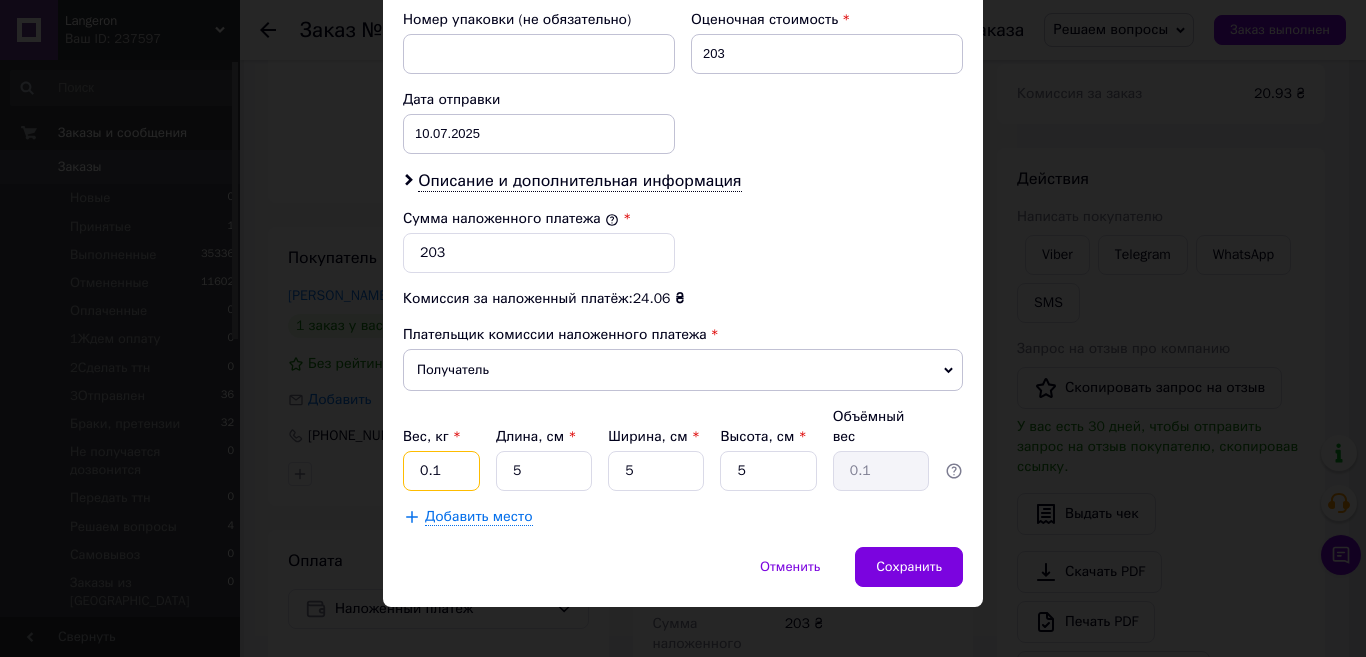 click on "0.1" at bounding box center [441, 471] 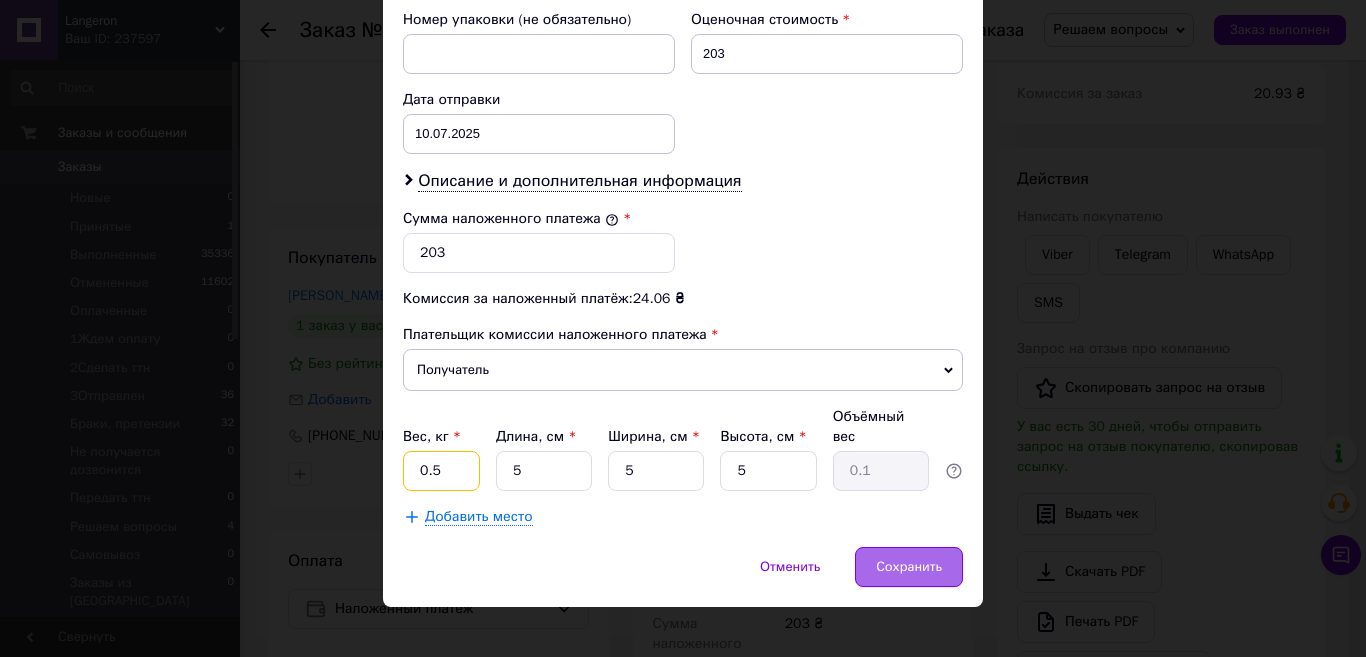 type on "0.5" 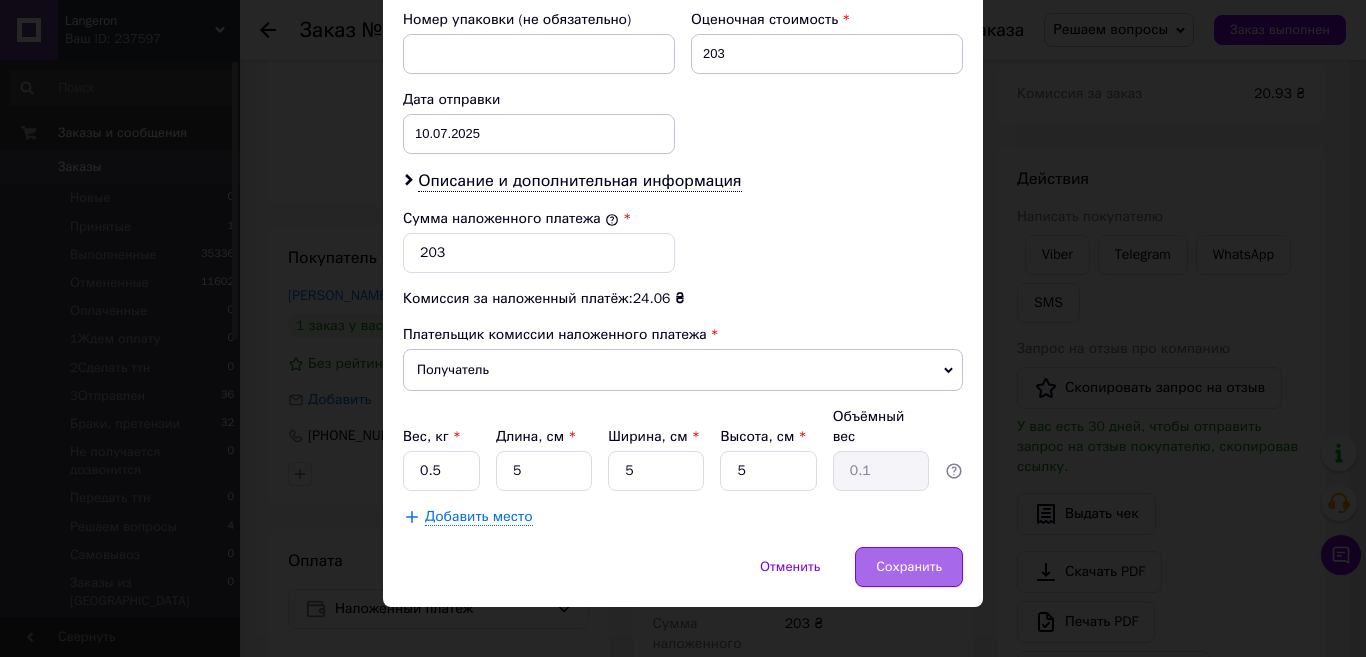 click on "Сохранить" at bounding box center [909, 567] 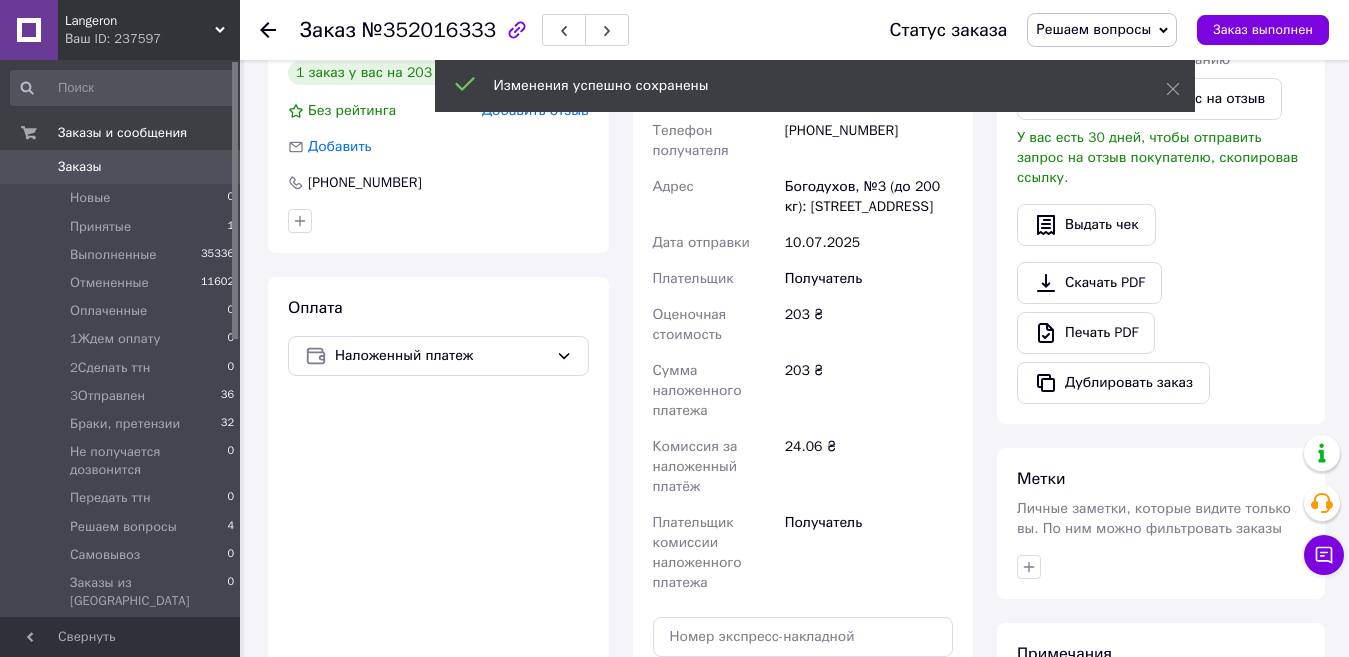 scroll, scrollTop: 592, scrollLeft: 0, axis: vertical 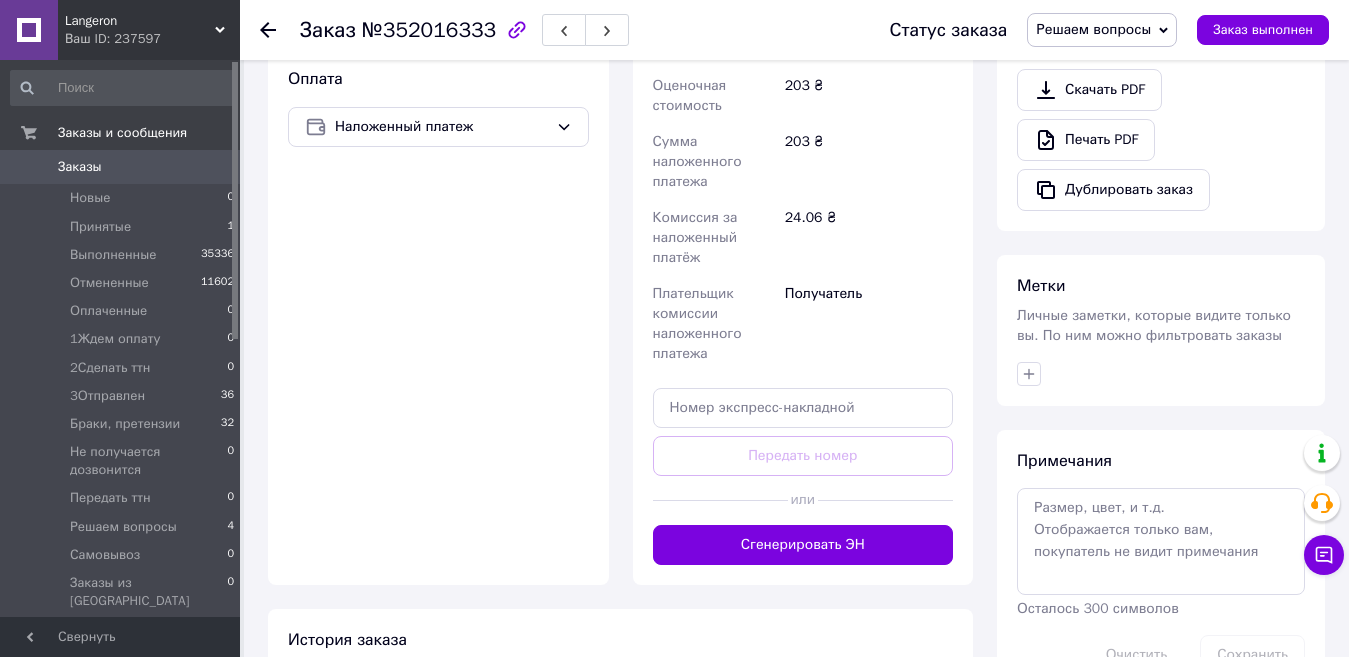 click on "Сгенерировать ЭН" at bounding box center [803, 545] 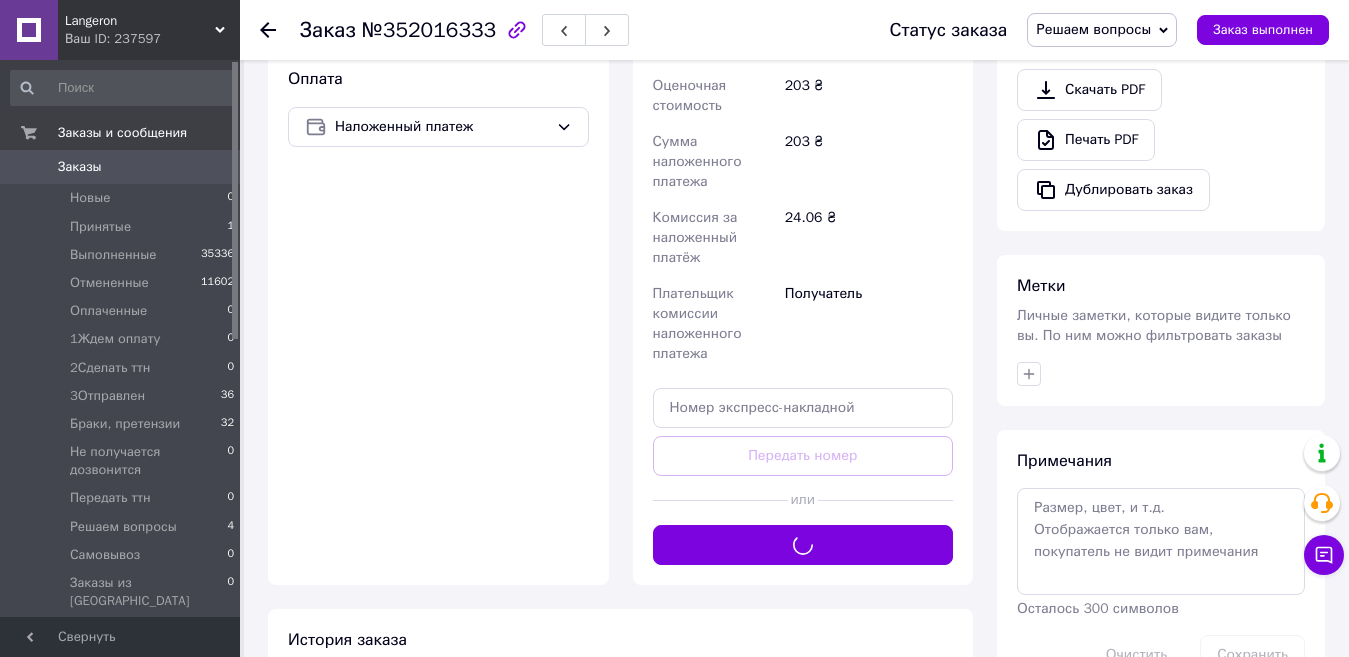 click on "Решаем вопросы" at bounding box center [1093, 29] 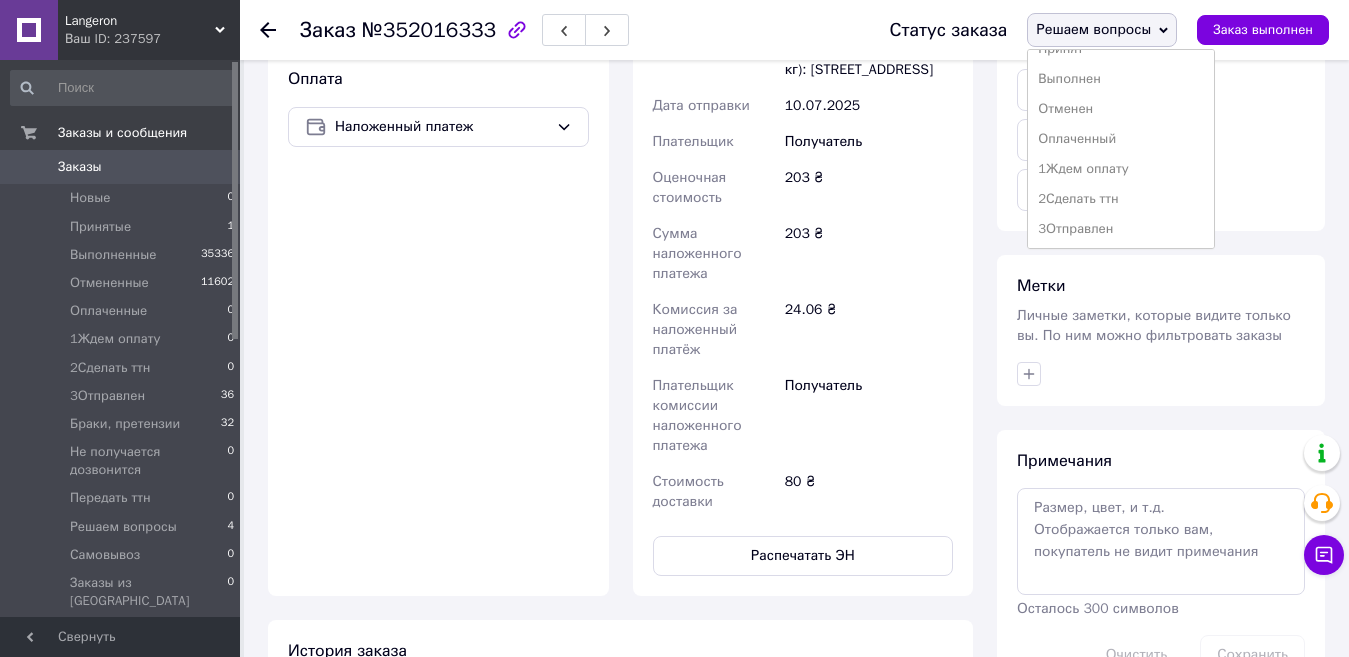 scroll, scrollTop: 31, scrollLeft: 0, axis: vertical 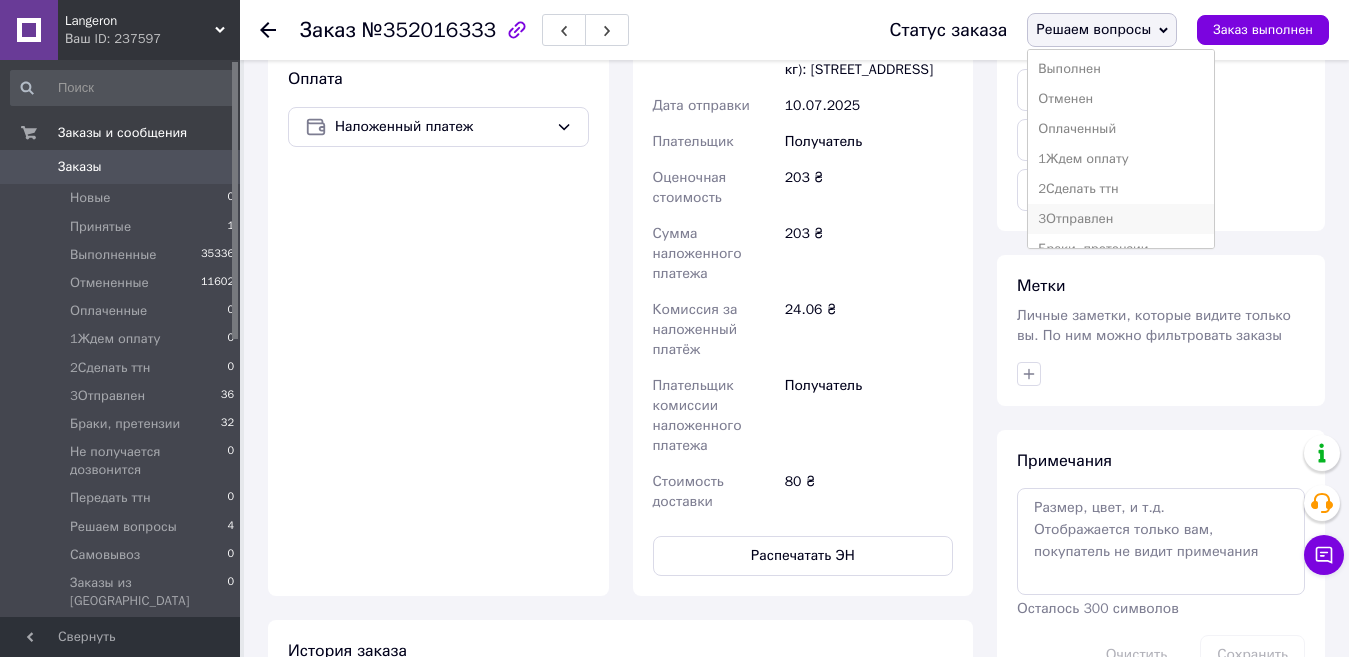 click on "3Отправлен" at bounding box center (1120, 219) 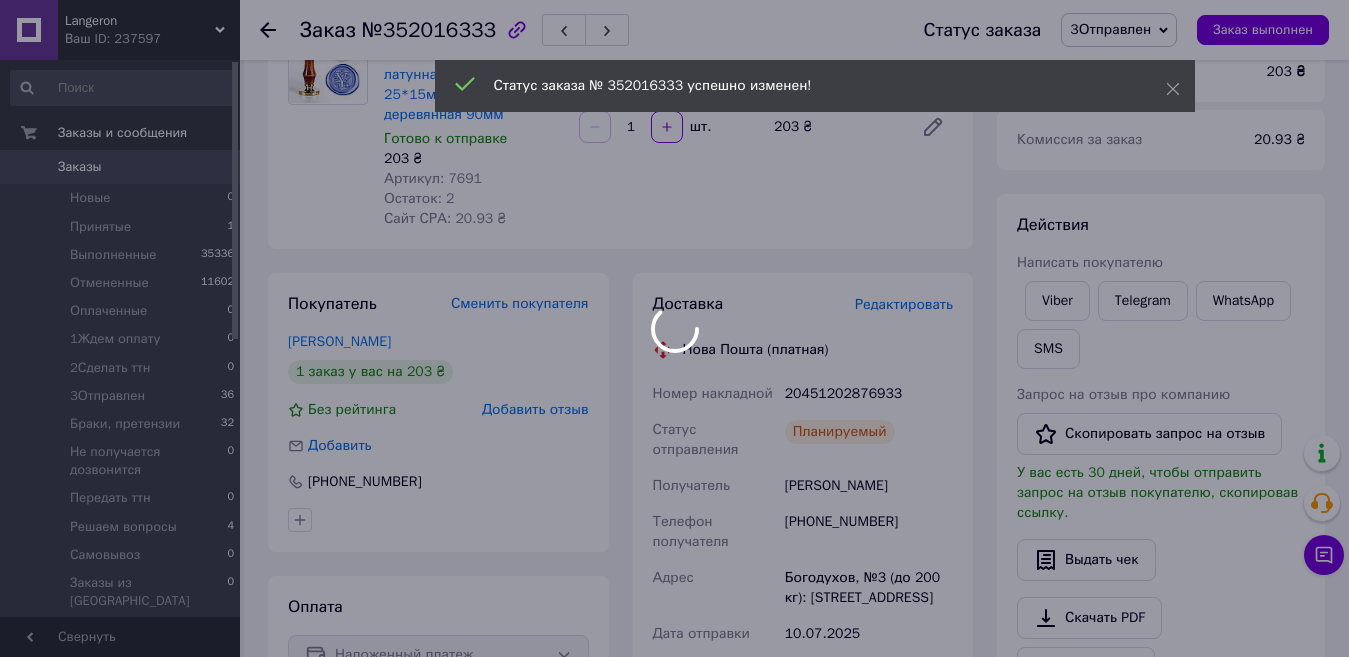 scroll, scrollTop: 194, scrollLeft: 0, axis: vertical 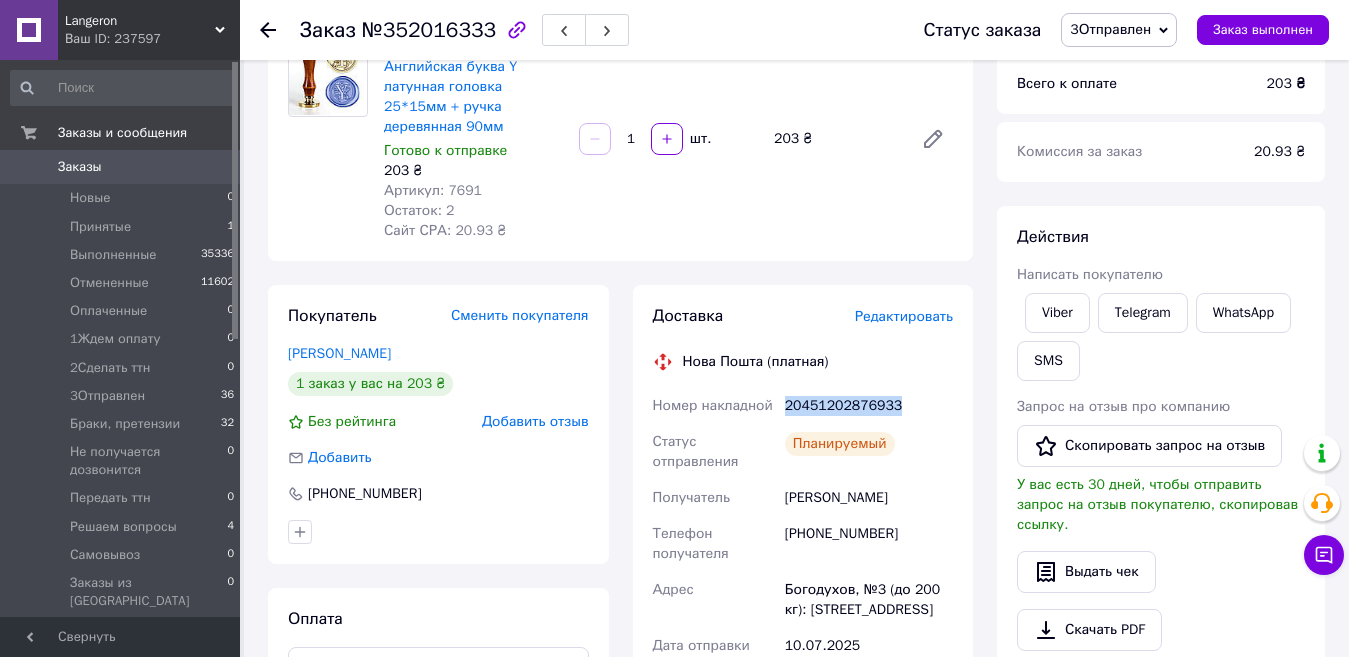 drag, startPoint x: 894, startPoint y: 381, endPoint x: 788, endPoint y: 392, distance: 106.56923 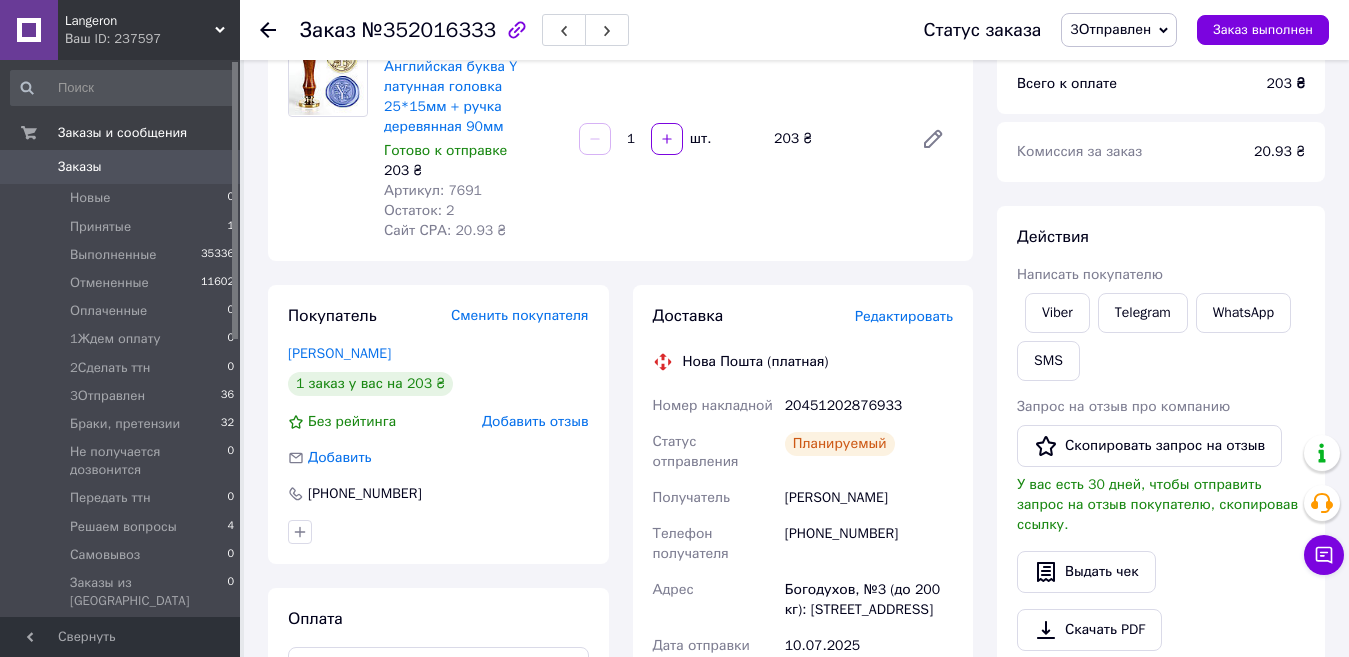 click at bounding box center (280, 30) 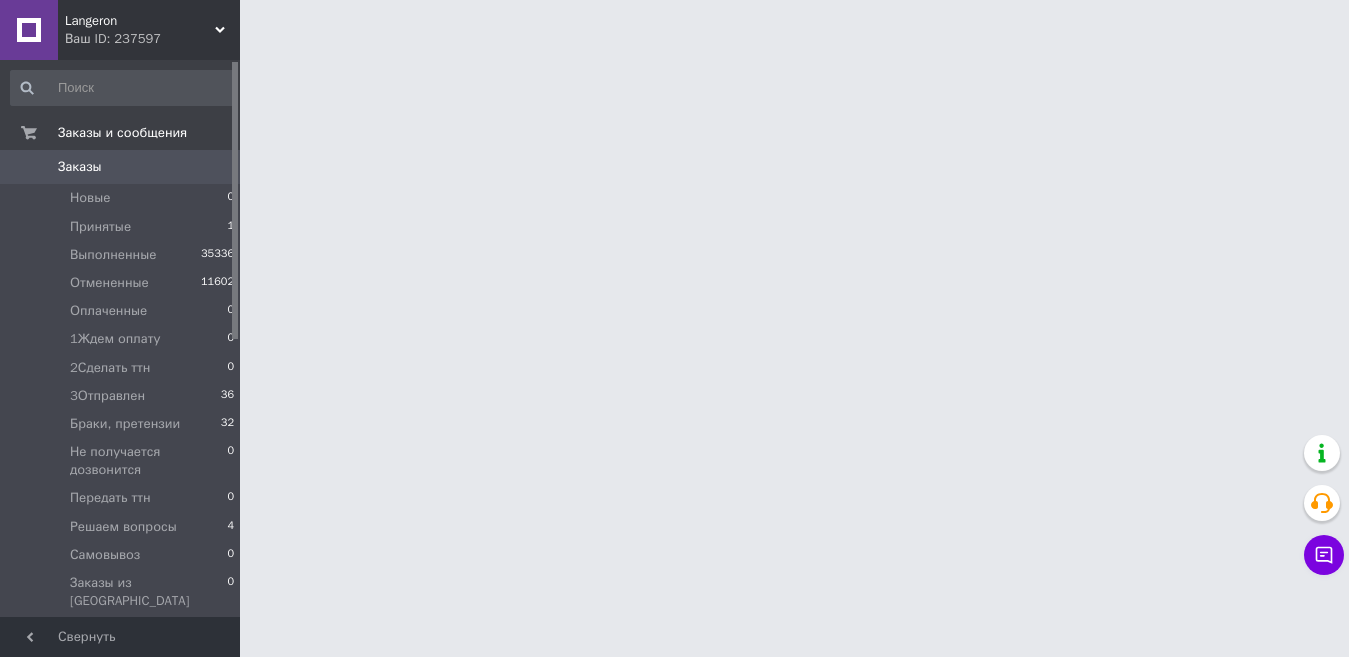 scroll, scrollTop: 0, scrollLeft: 0, axis: both 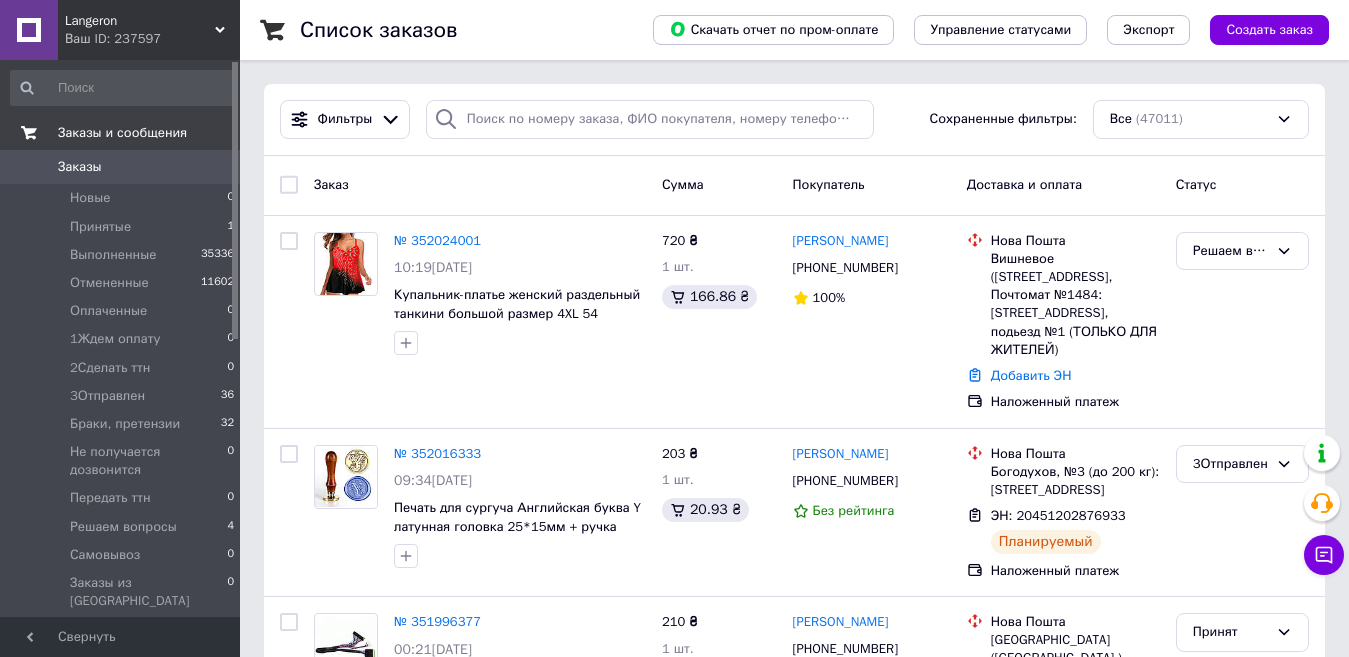 click on "Заказы и сообщения" at bounding box center [122, 133] 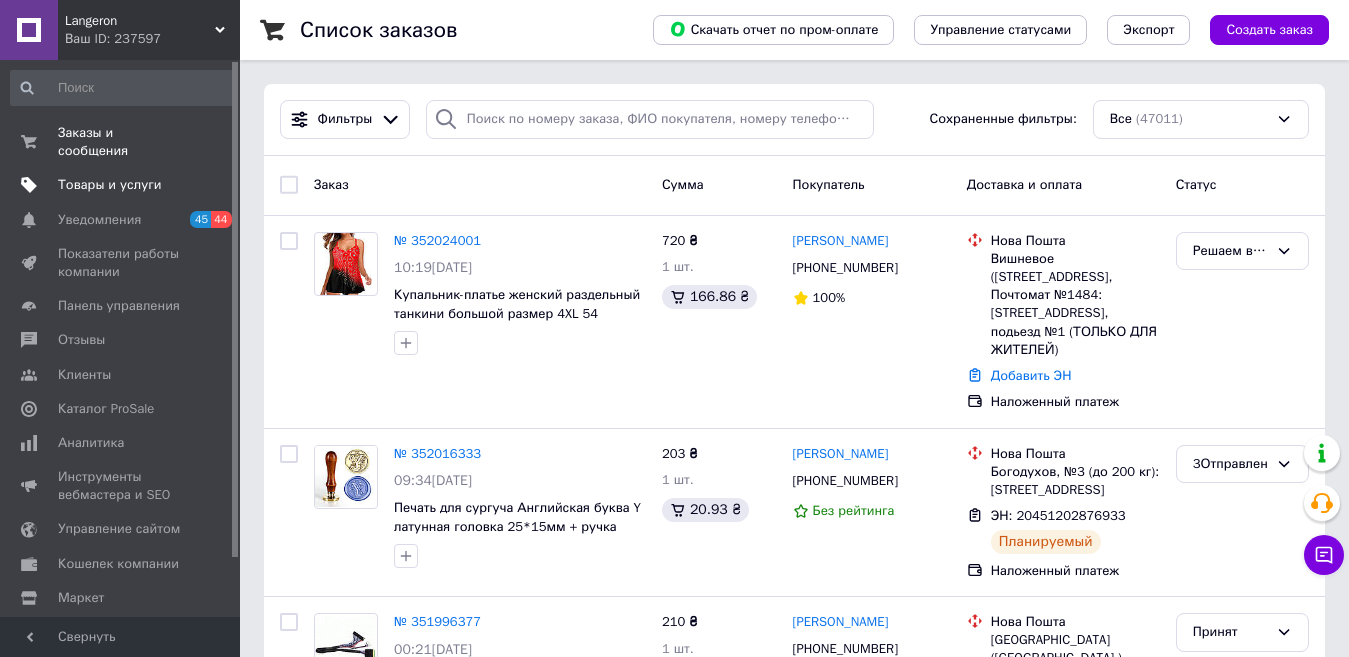 click on "Товары и услуги" at bounding box center [121, 185] 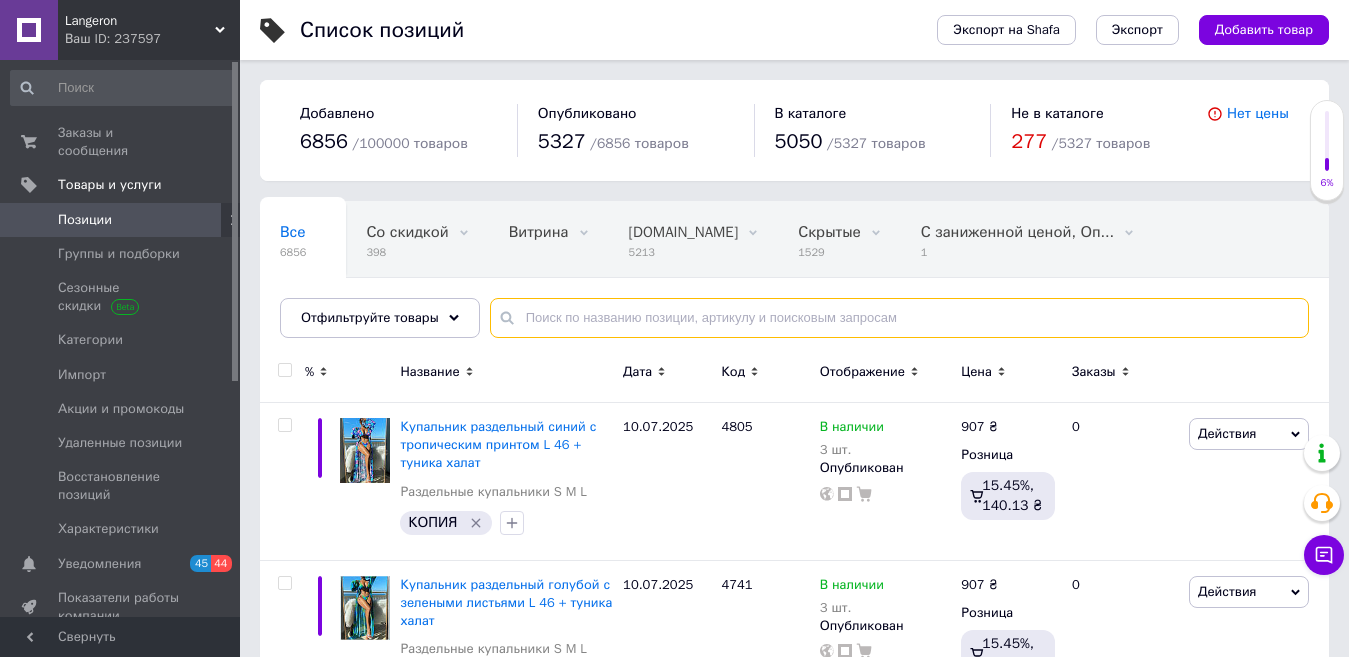 click at bounding box center [899, 318] 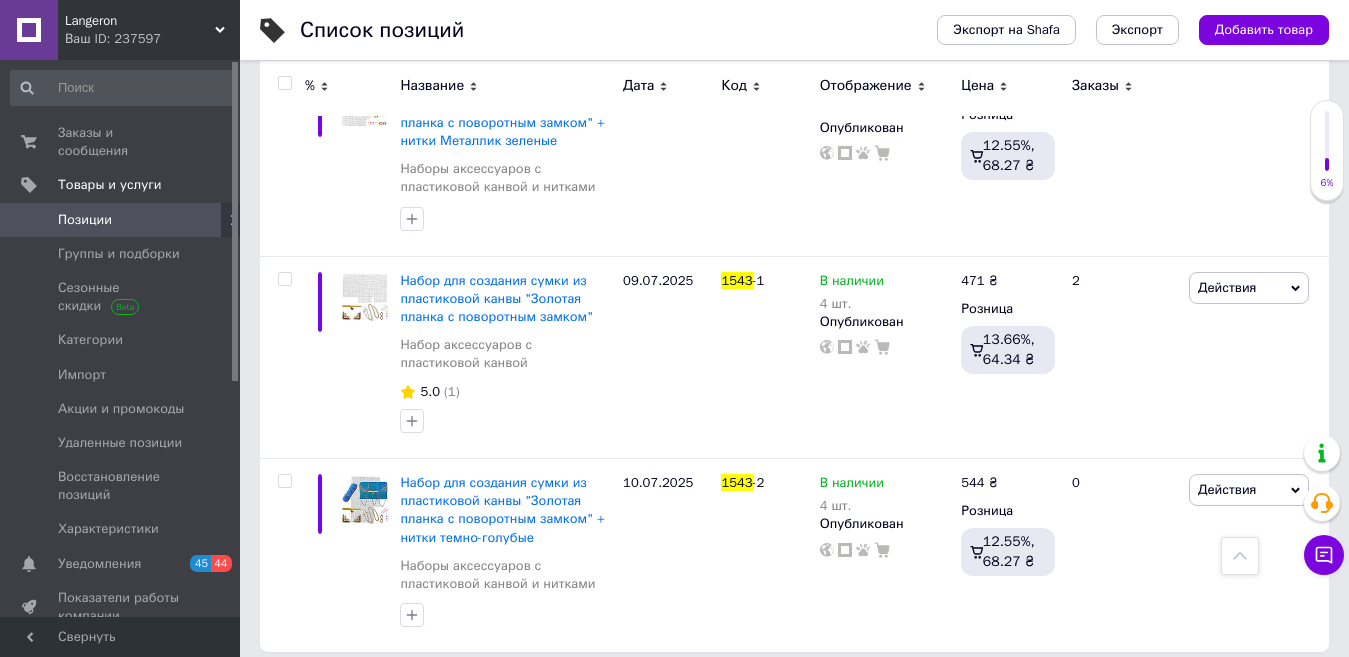 scroll, scrollTop: 2491, scrollLeft: 0, axis: vertical 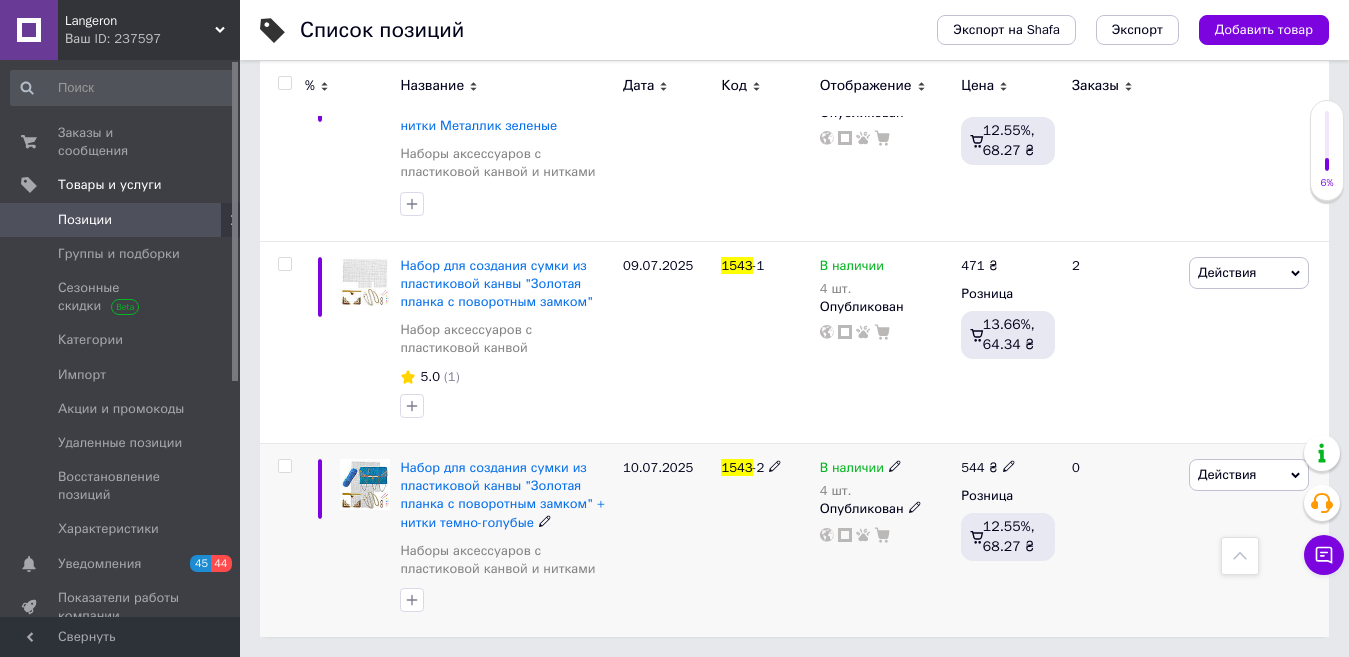 type on "1543" 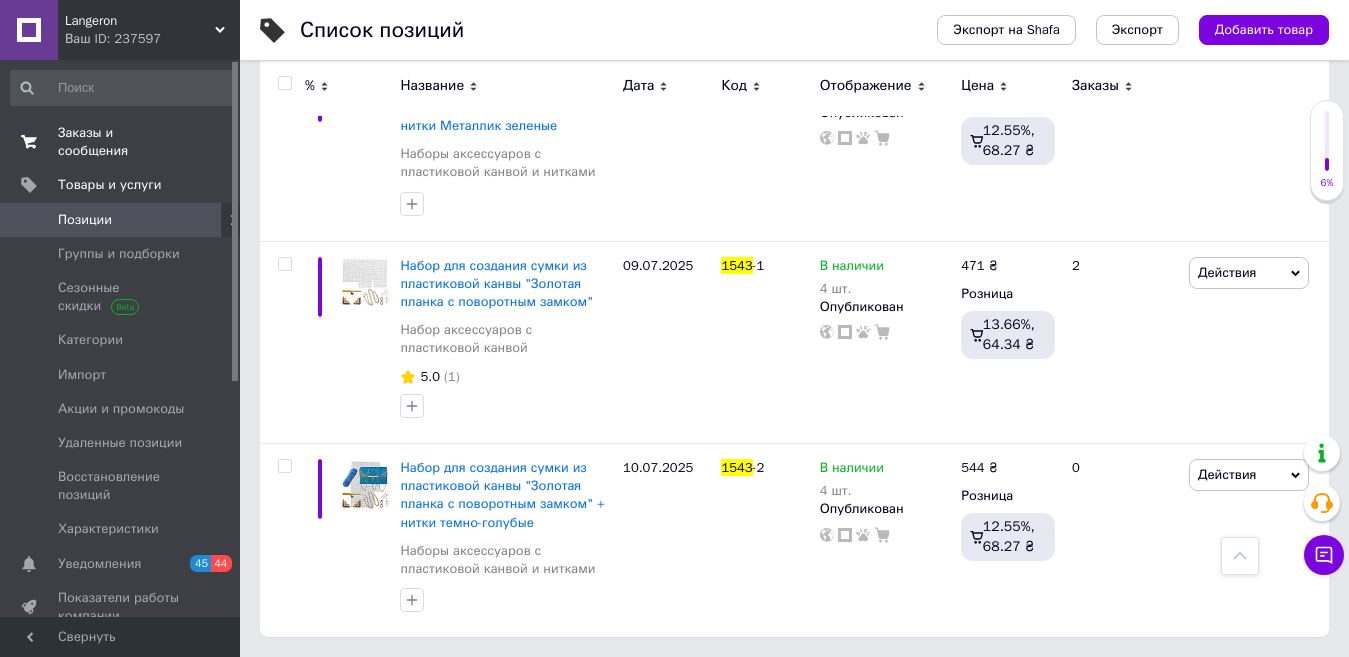 click on "Заказы и сообщения" at bounding box center (121, 142) 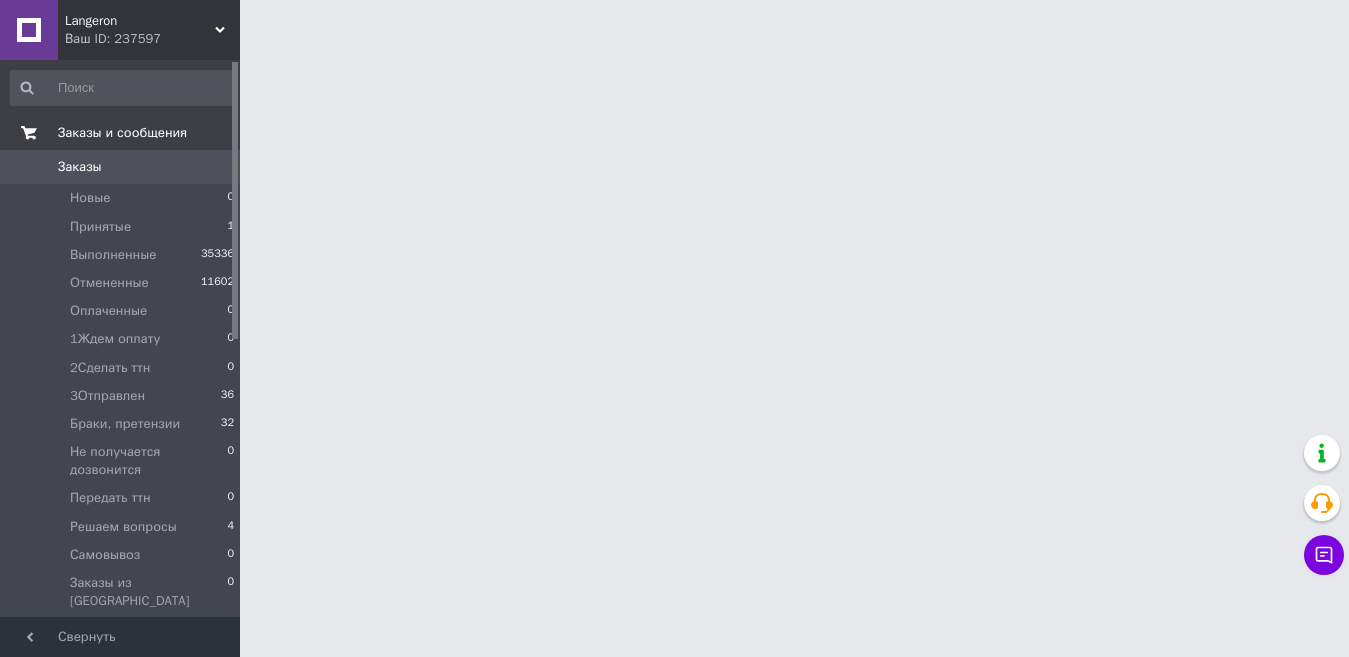 scroll, scrollTop: 0, scrollLeft: 0, axis: both 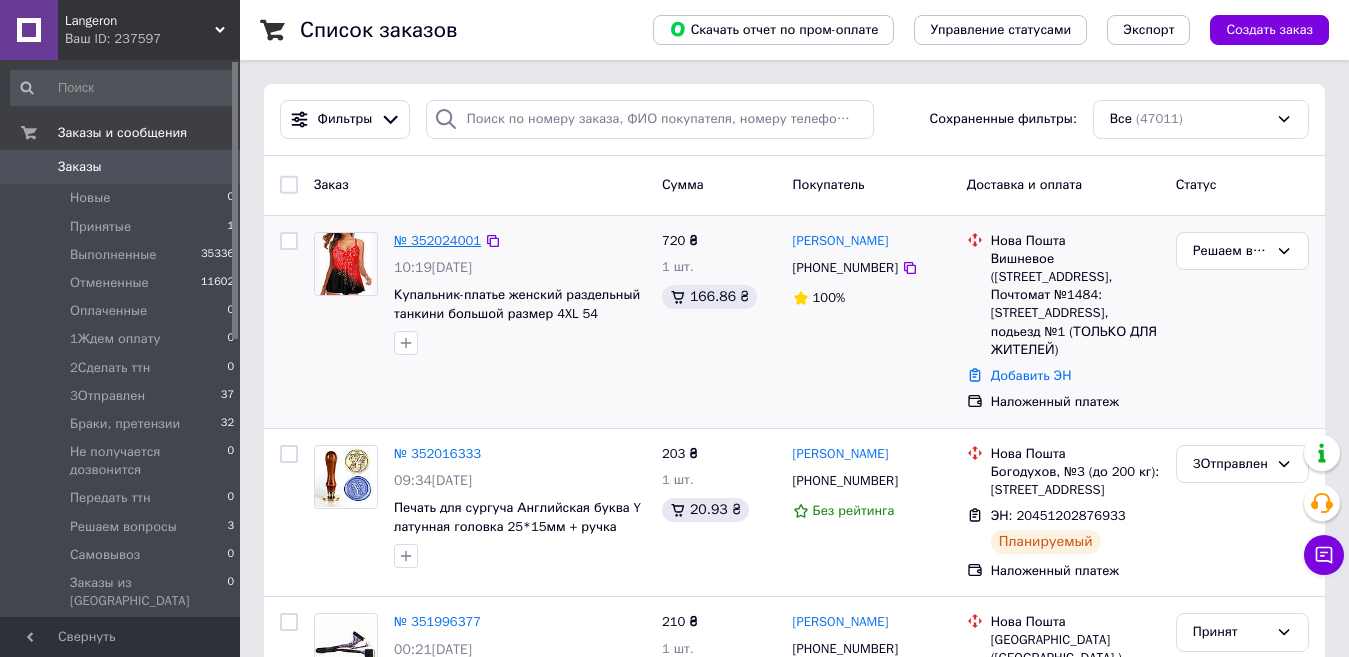 click on "№ 352024001" at bounding box center [437, 240] 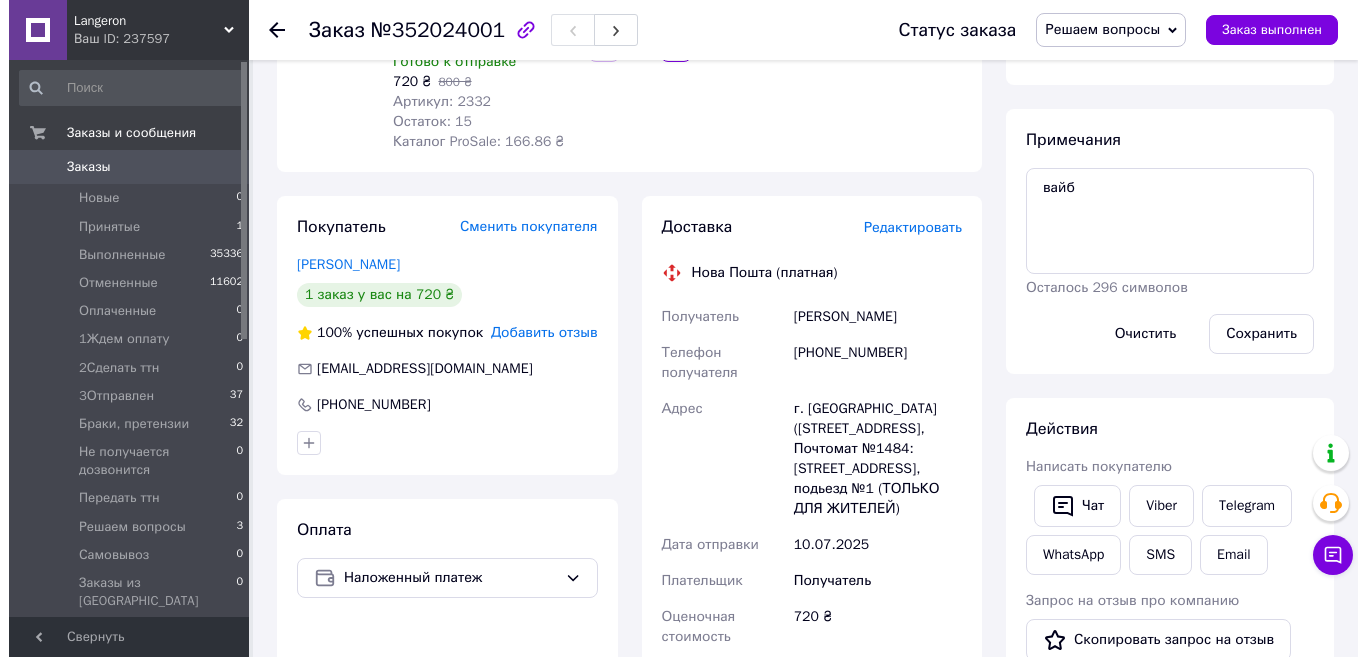 scroll, scrollTop: 344, scrollLeft: 0, axis: vertical 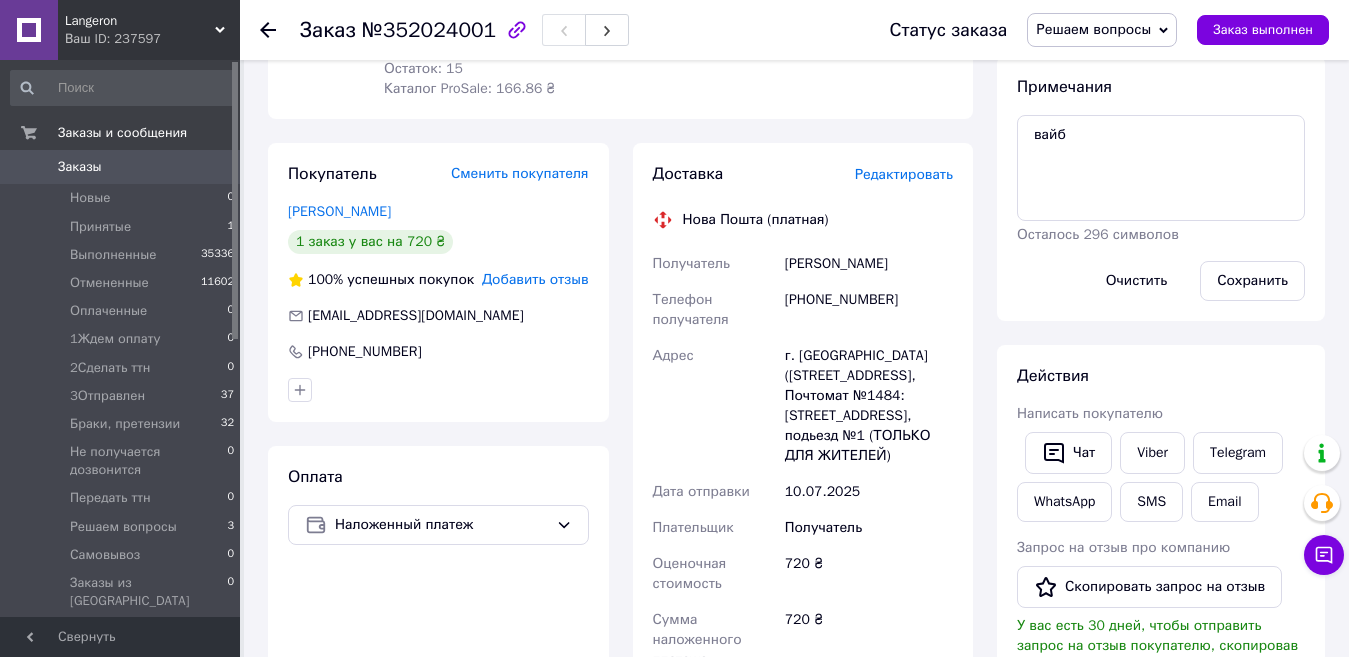 click on "Редактировать" at bounding box center [904, 174] 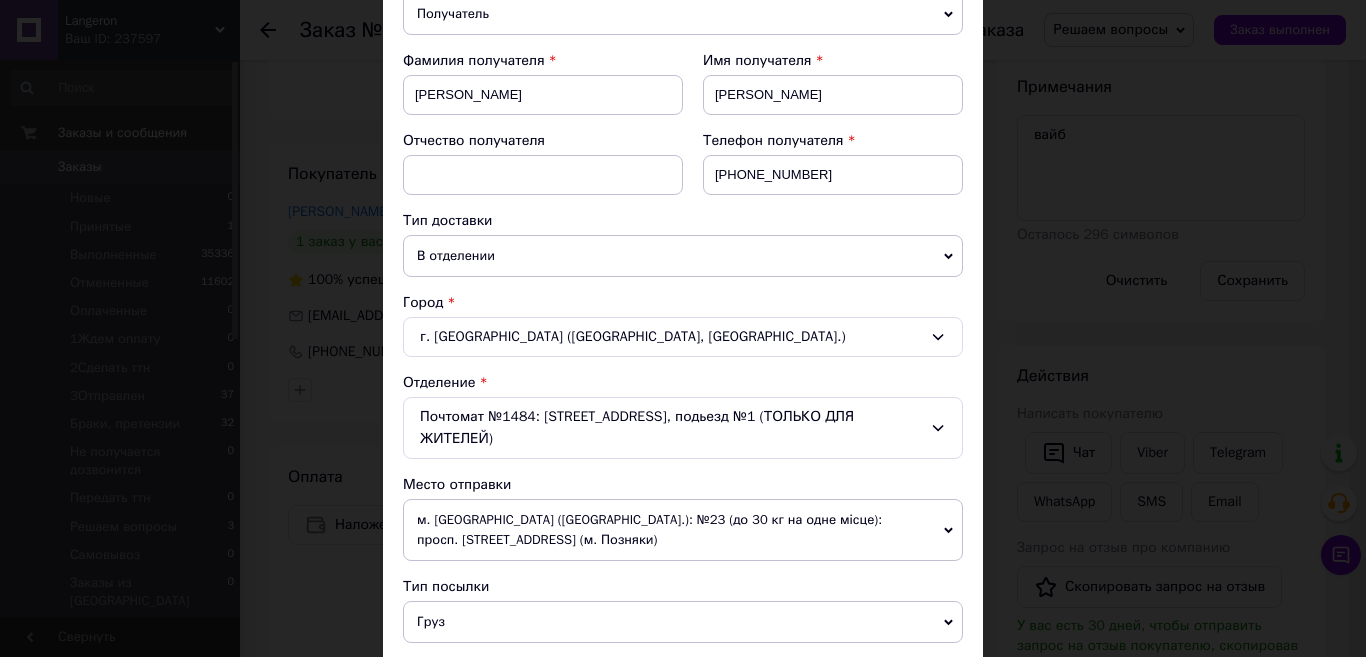 scroll, scrollTop: 738, scrollLeft: 0, axis: vertical 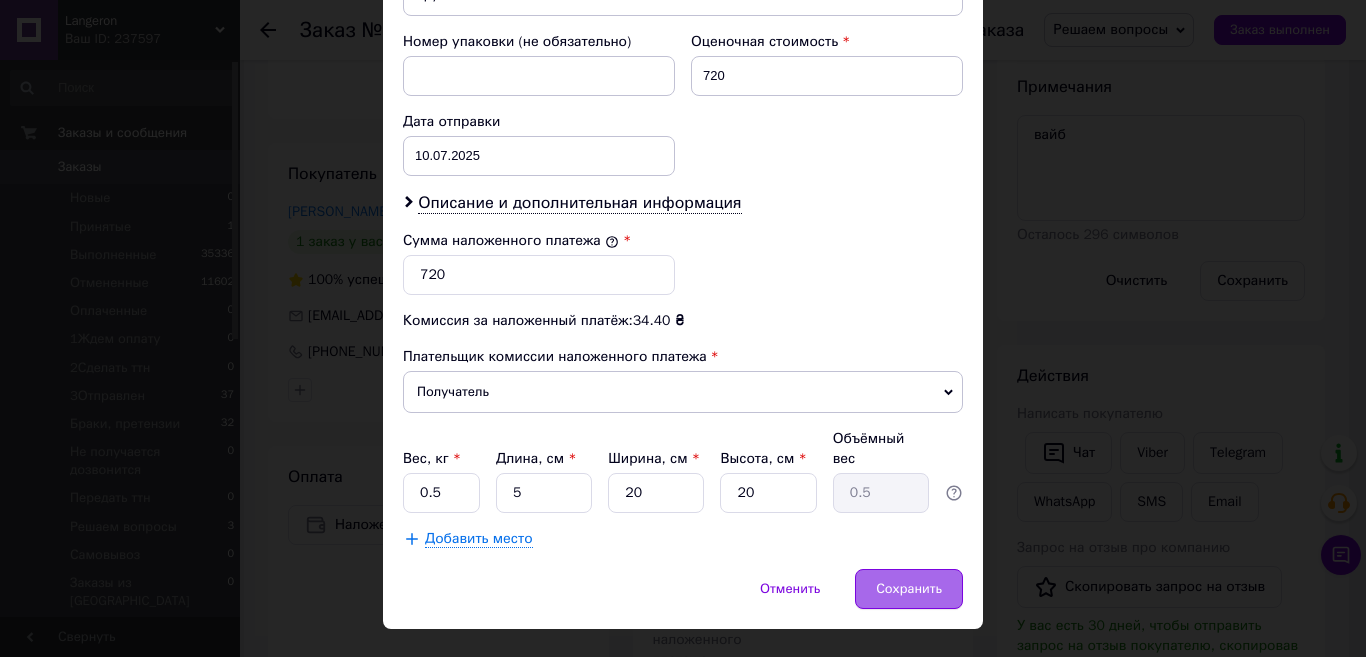 click on "Сохранить" at bounding box center [909, 589] 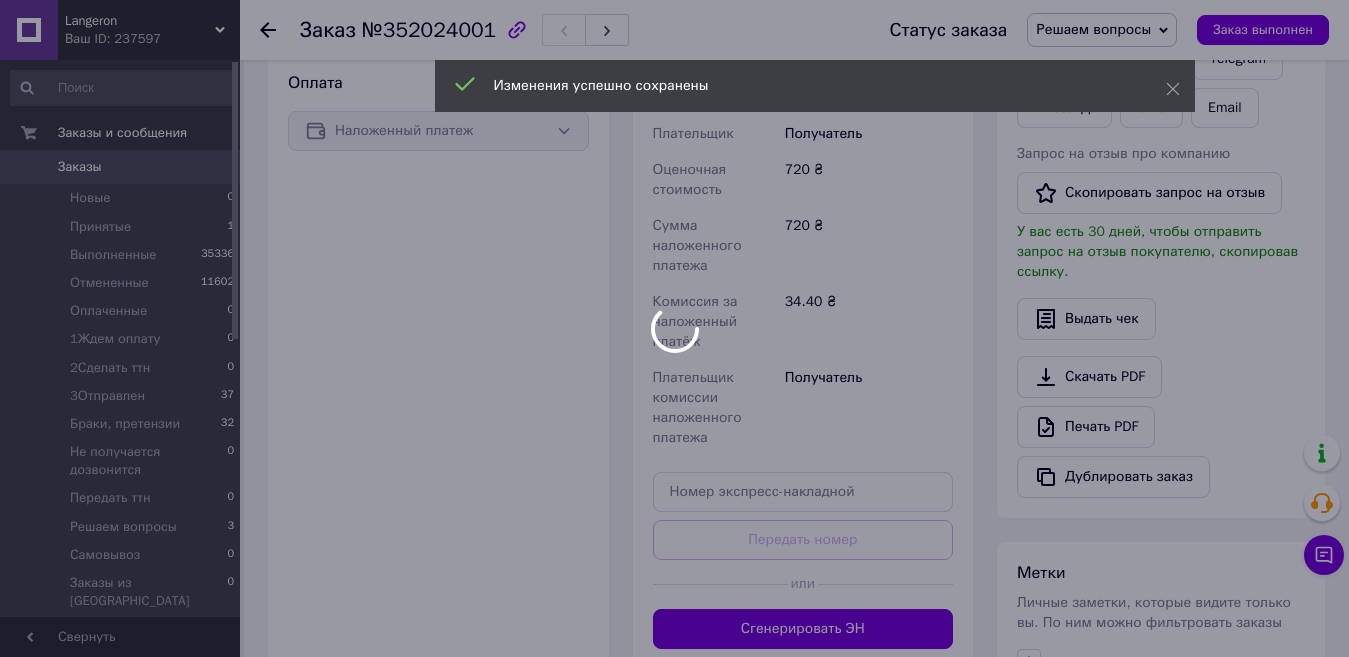 scroll, scrollTop: 774, scrollLeft: 0, axis: vertical 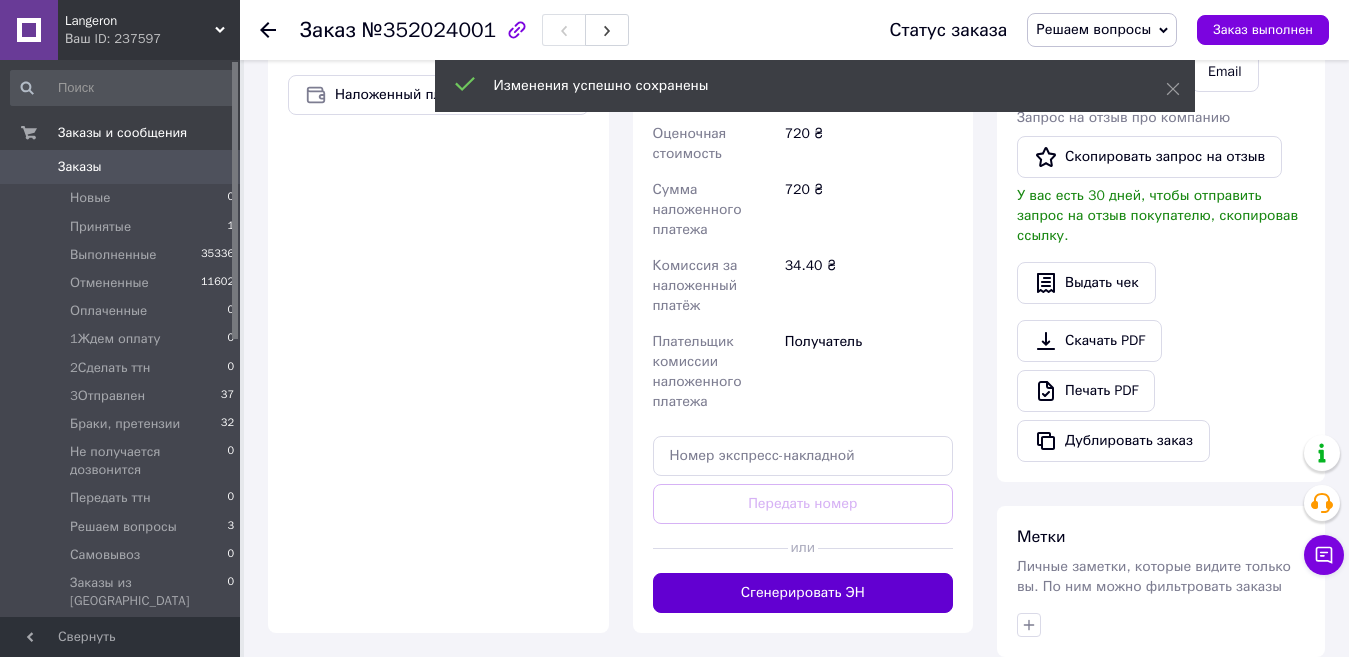 click on "Сгенерировать ЭН" at bounding box center (803, 593) 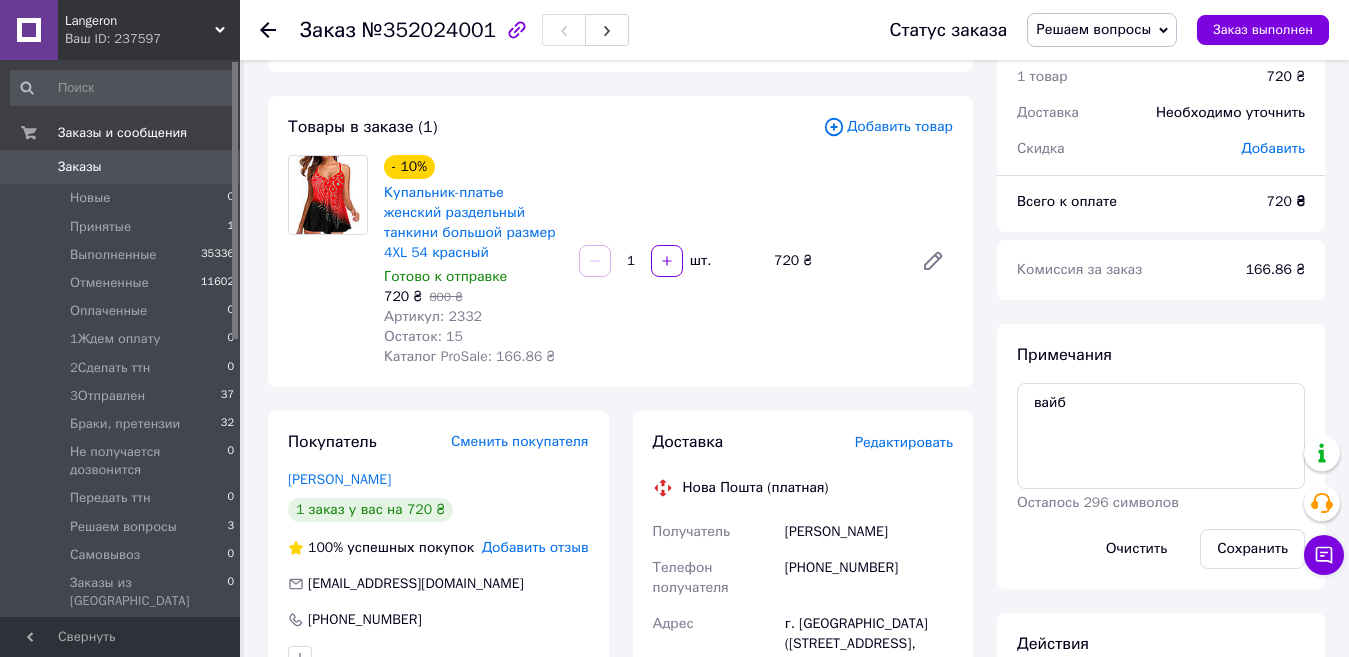 scroll, scrollTop: 134, scrollLeft: 0, axis: vertical 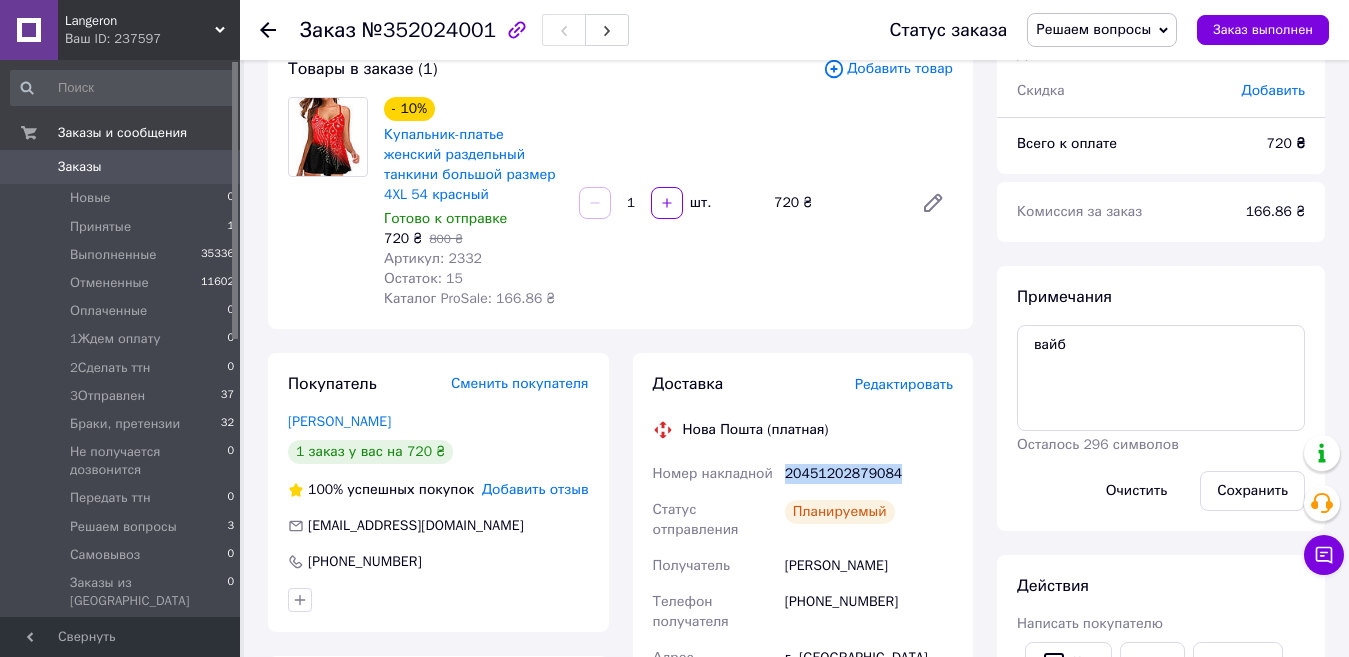 drag, startPoint x: 912, startPoint y: 464, endPoint x: 784, endPoint y: 471, distance: 128.19127 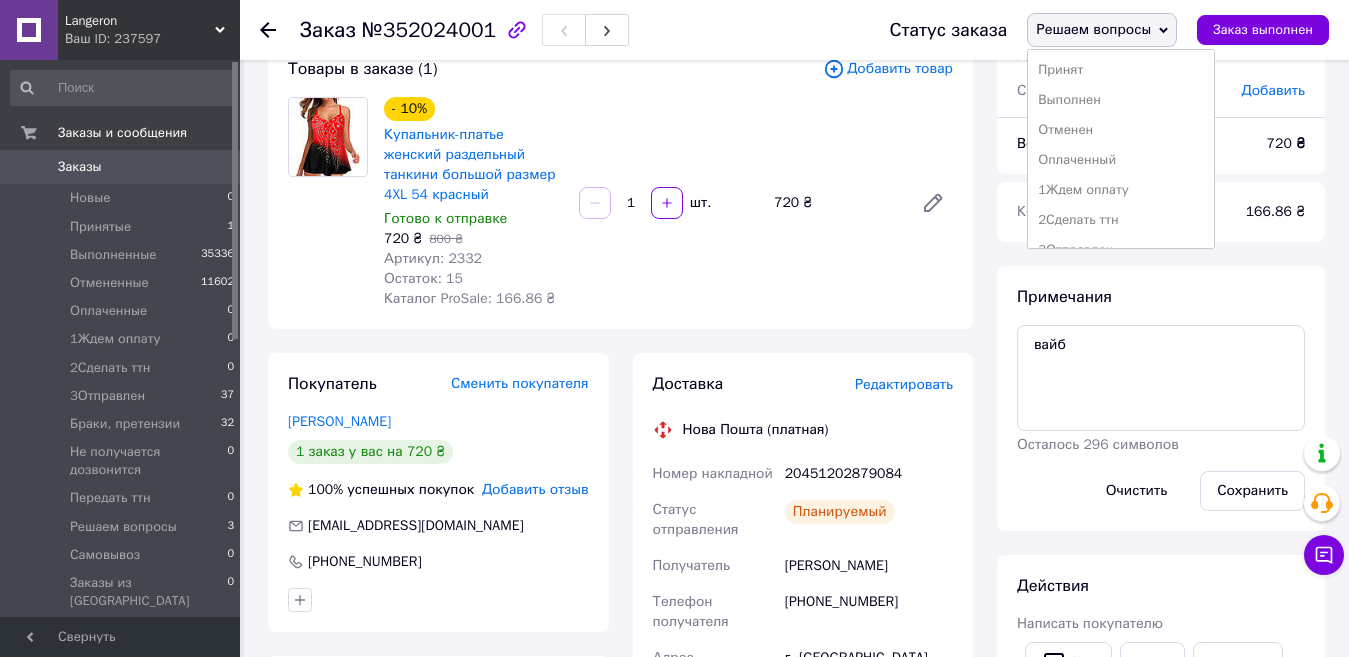 drag, startPoint x: 1213, startPoint y: 115, endPoint x: 1218, endPoint y: 134, distance: 19.646883 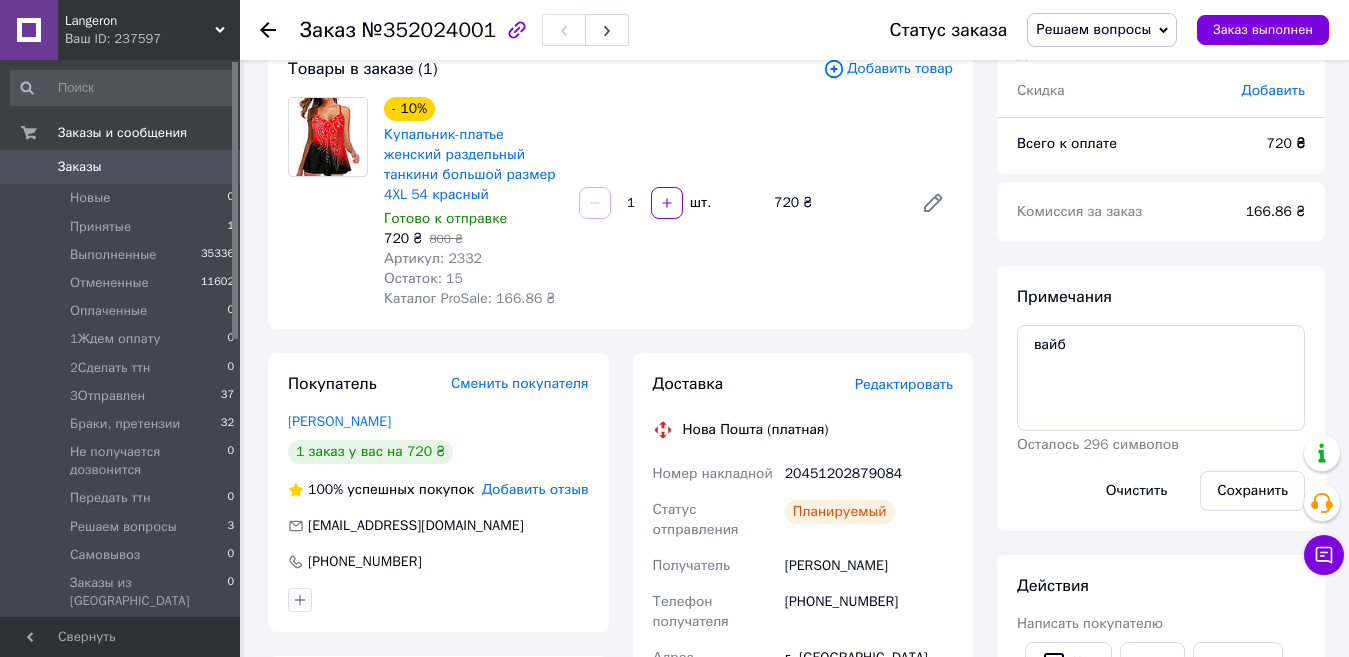 click on "Всего к оплате" at bounding box center (1130, 144) 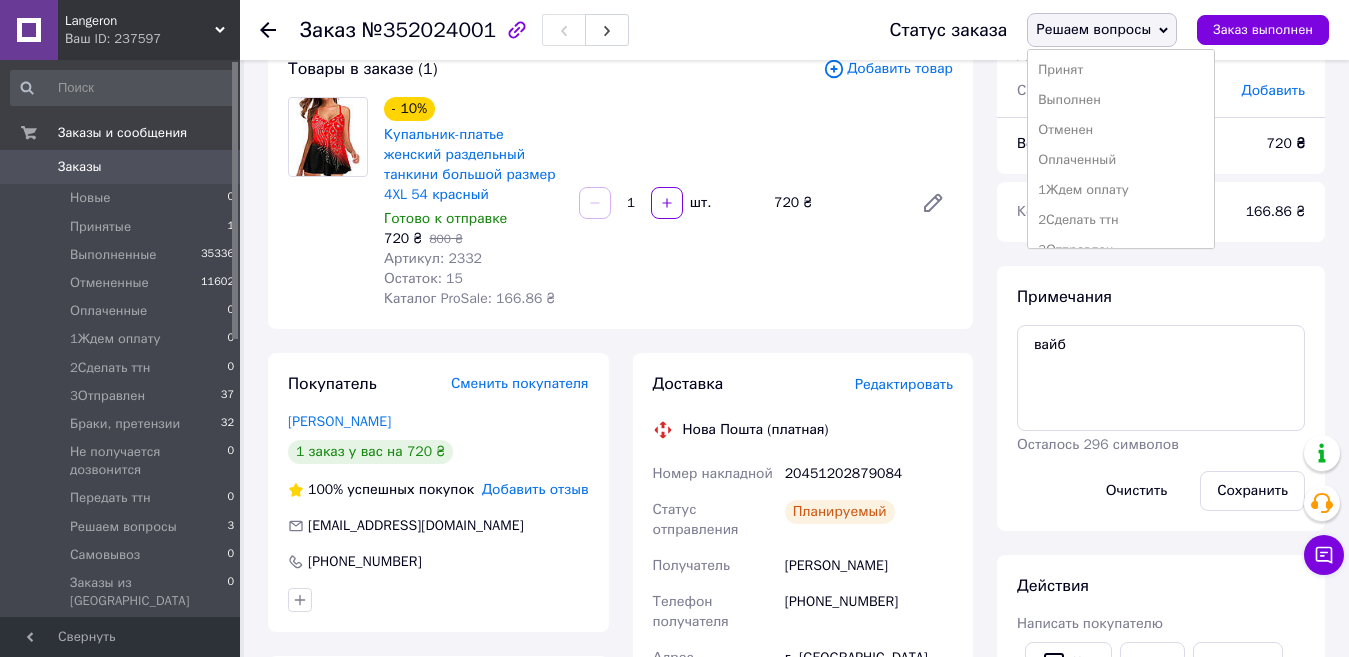 scroll, scrollTop: 39, scrollLeft: 0, axis: vertical 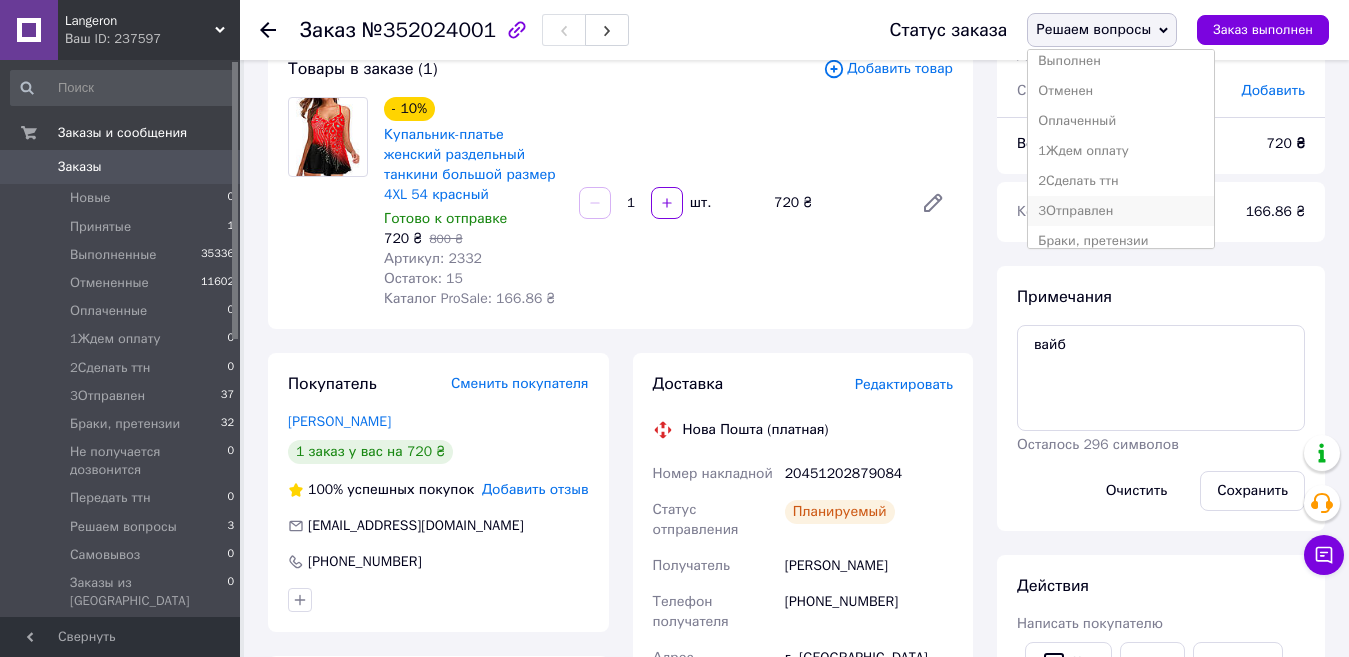 click on "3Отправлен" at bounding box center [1120, 211] 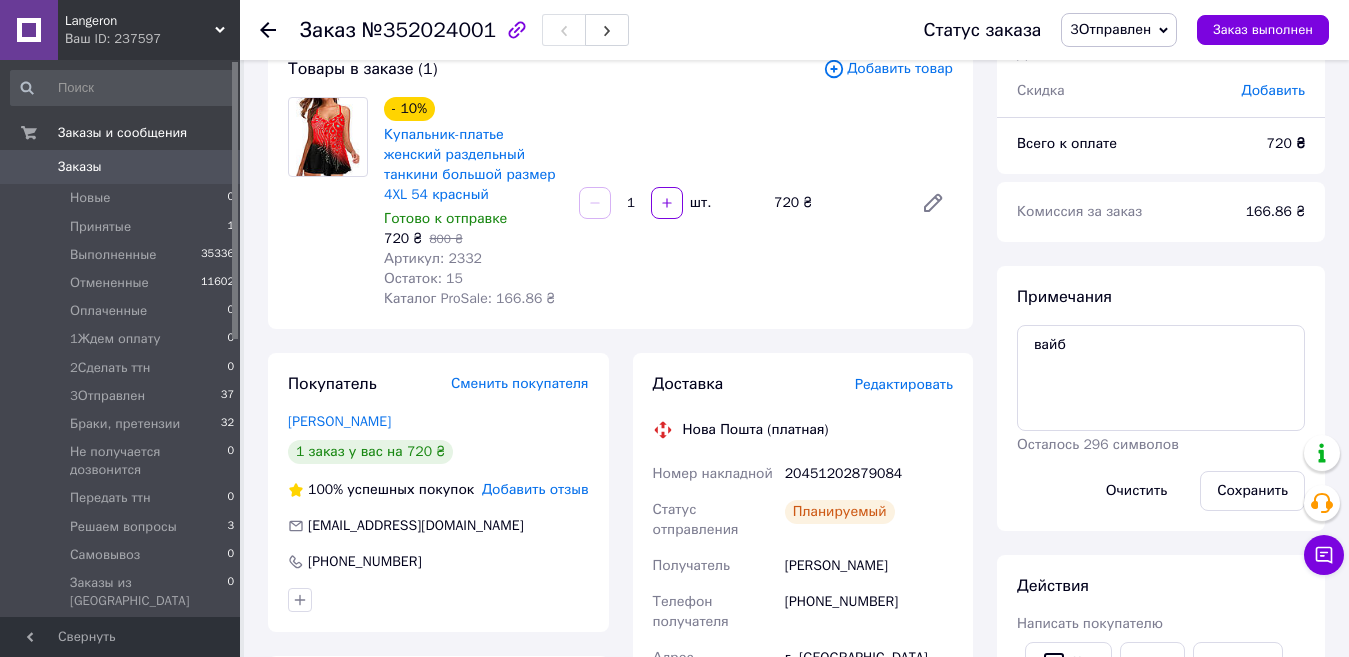 click 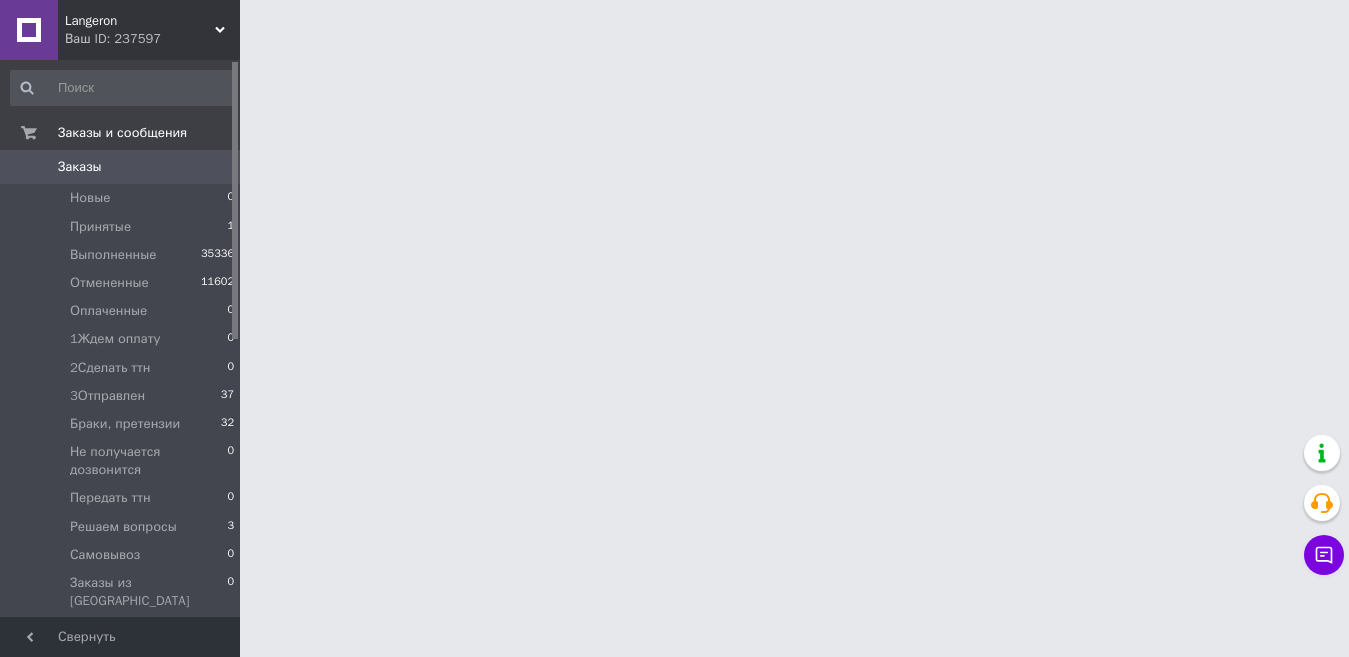 scroll, scrollTop: 0, scrollLeft: 0, axis: both 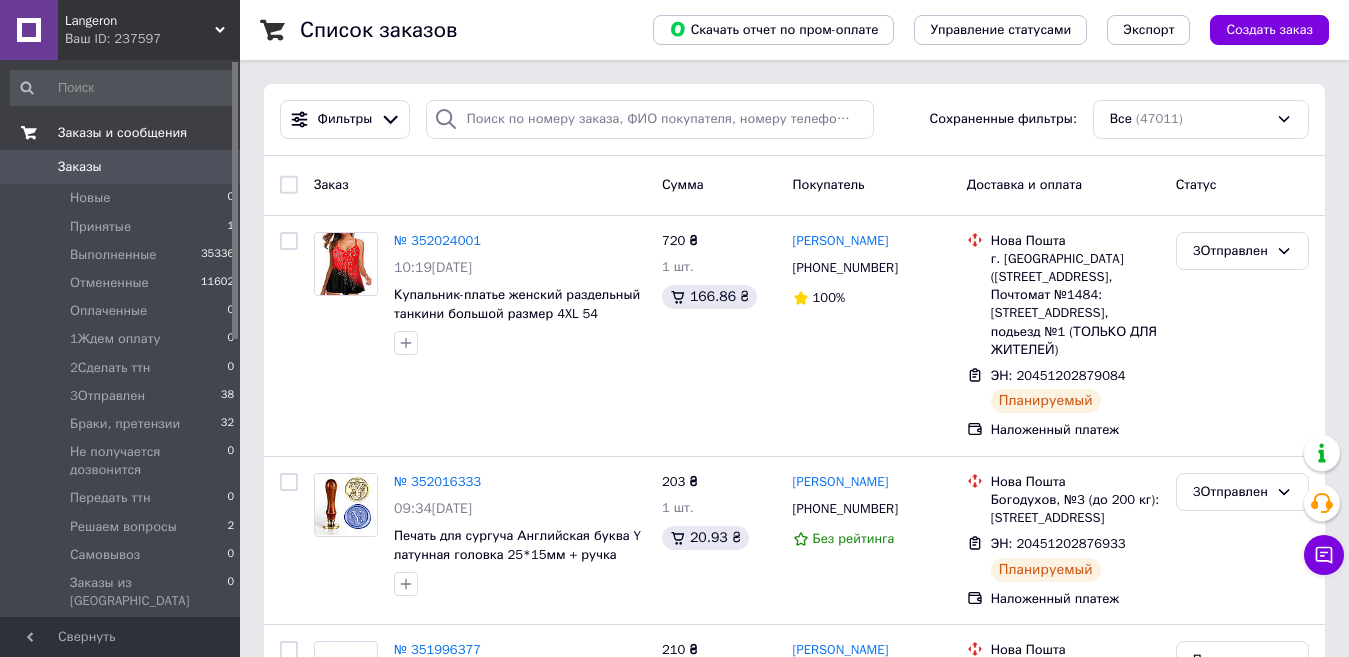 click on "Заказы и сообщения" at bounding box center (122, 133) 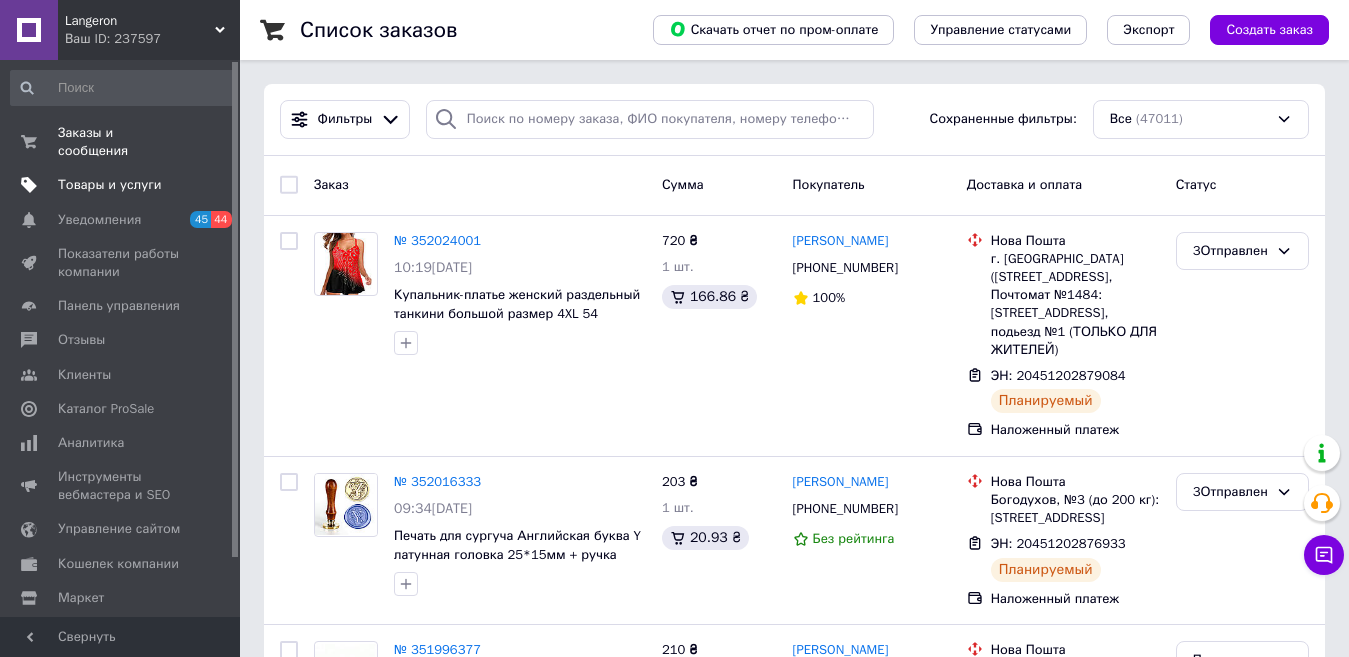 click on "Товары и услуги" at bounding box center [121, 185] 